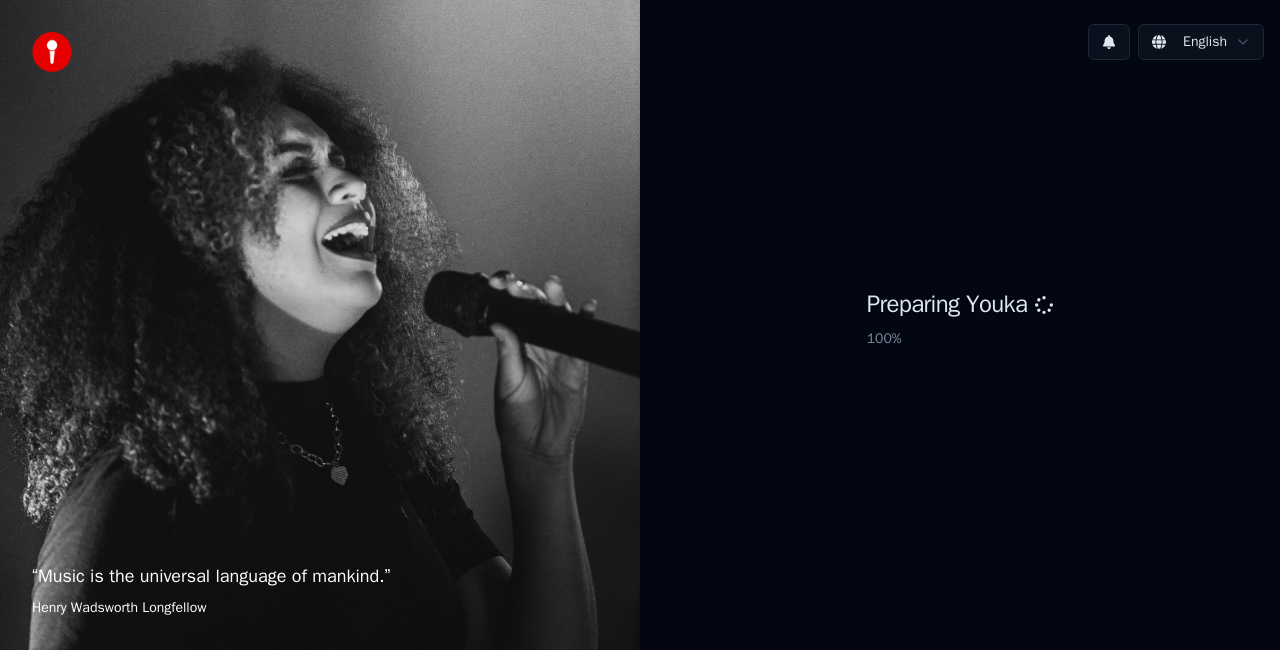 scroll, scrollTop: 0, scrollLeft: 0, axis: both 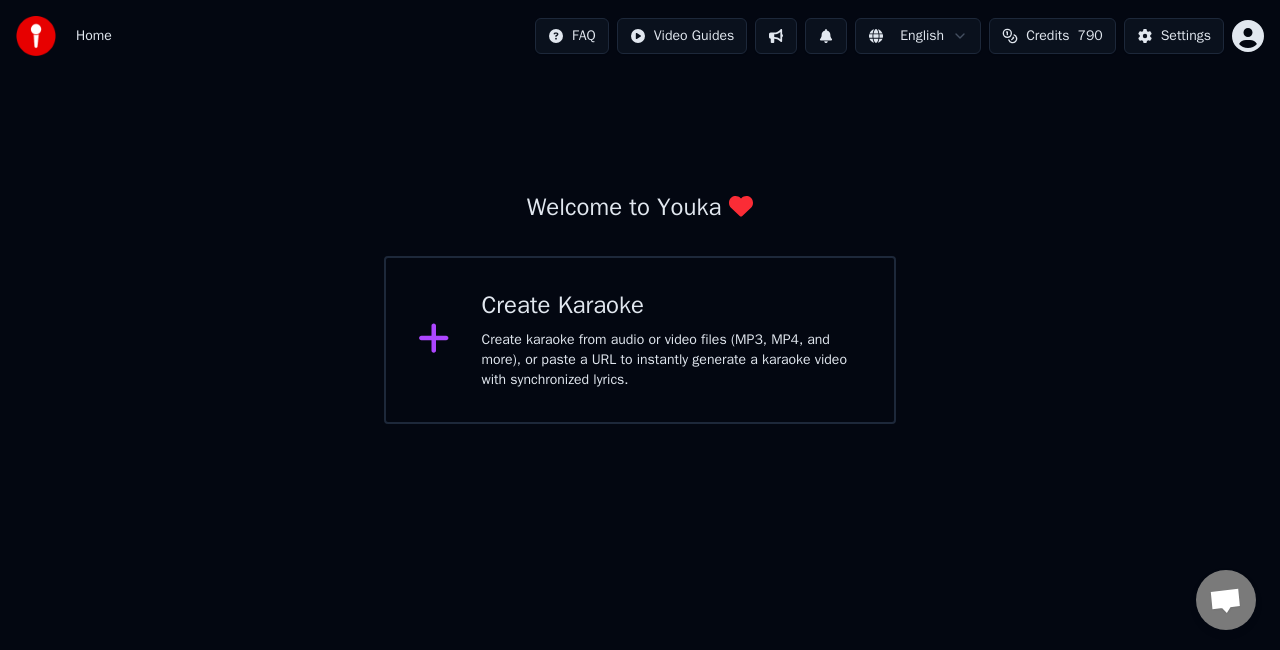 click on "Create Karaoke" at bounding box center [672, 306] 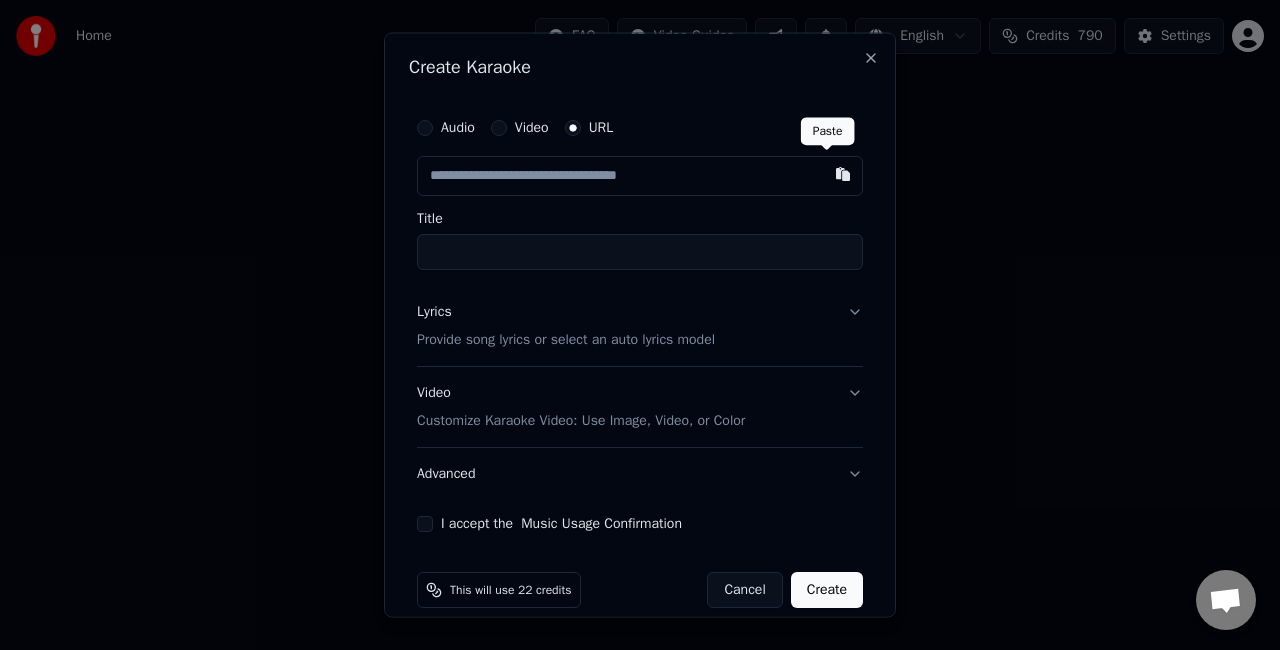 click at bounding box center (843, 174) 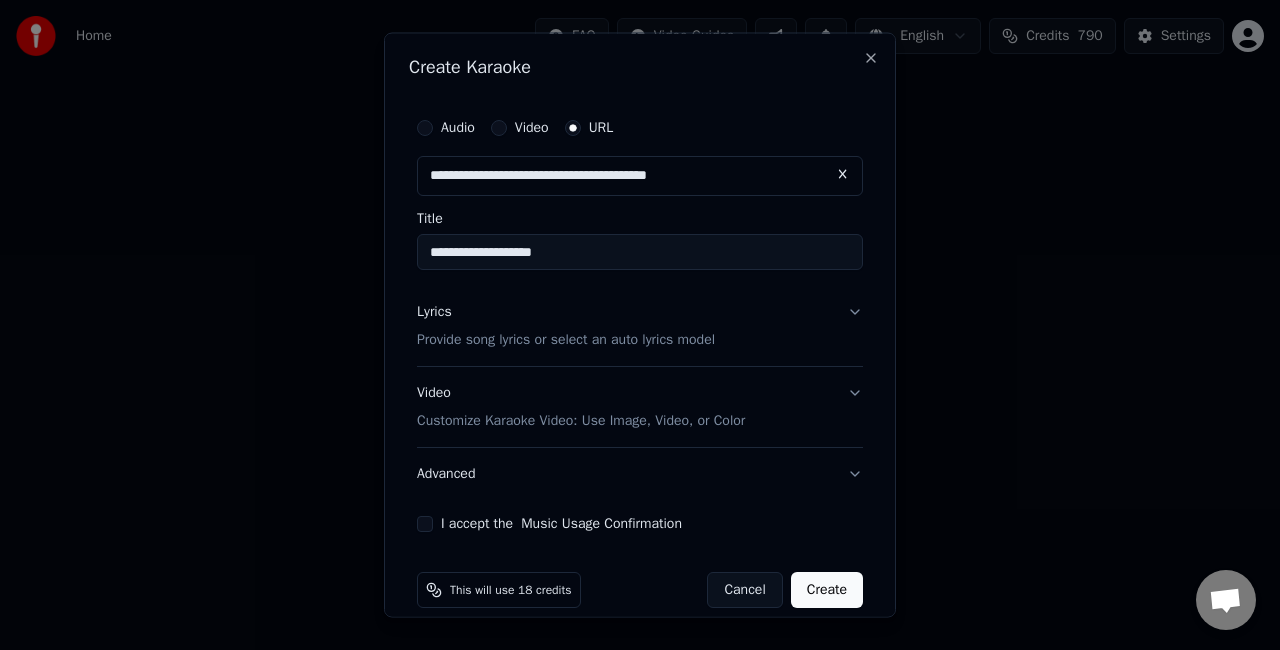 click on "**********" at bounding box center (640, 252) 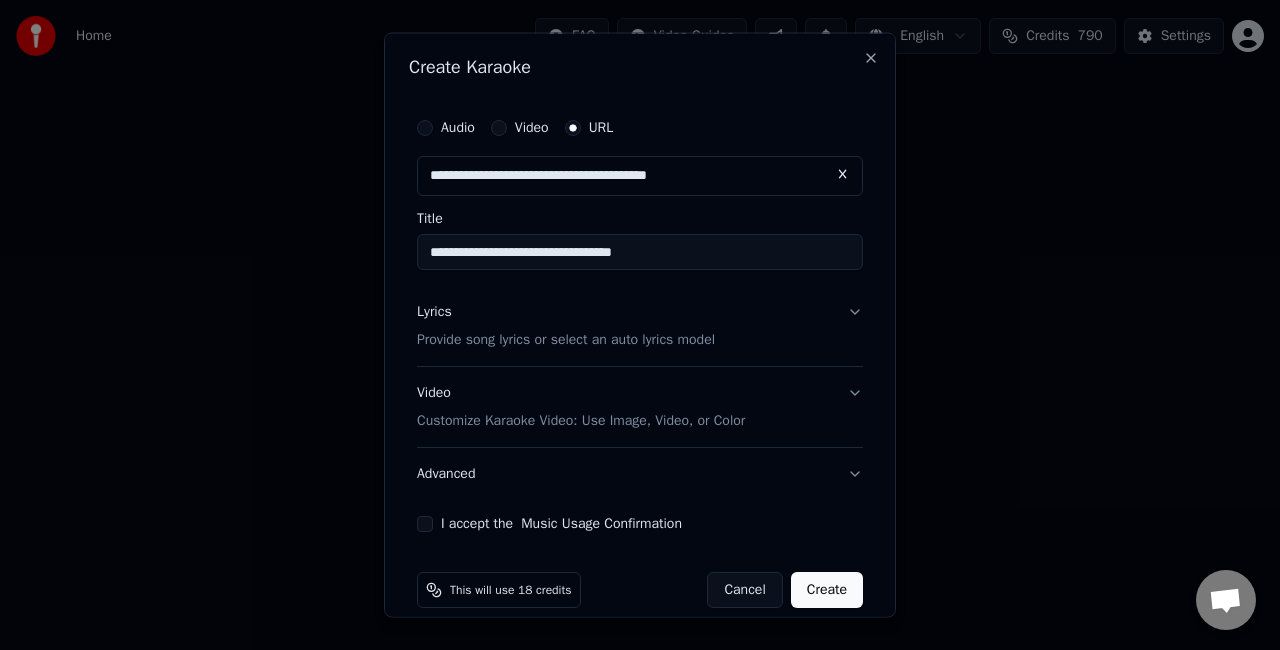 type on "**********" 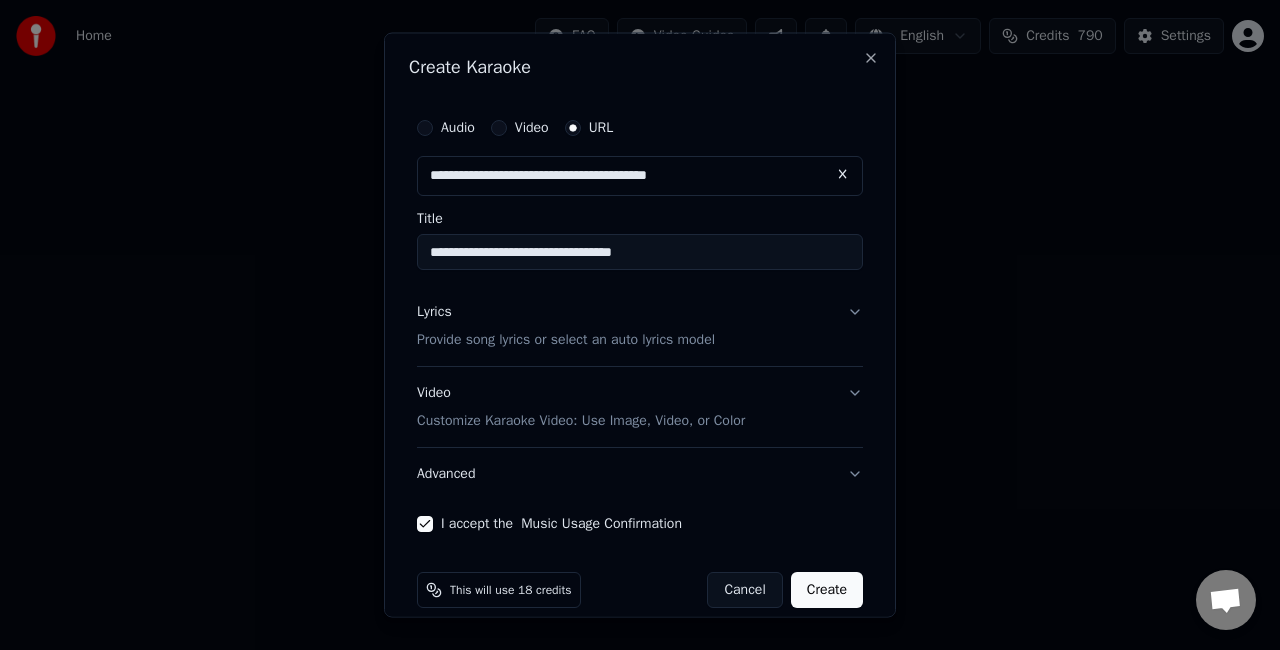 click on "Create" at bounding box center (827, 589) 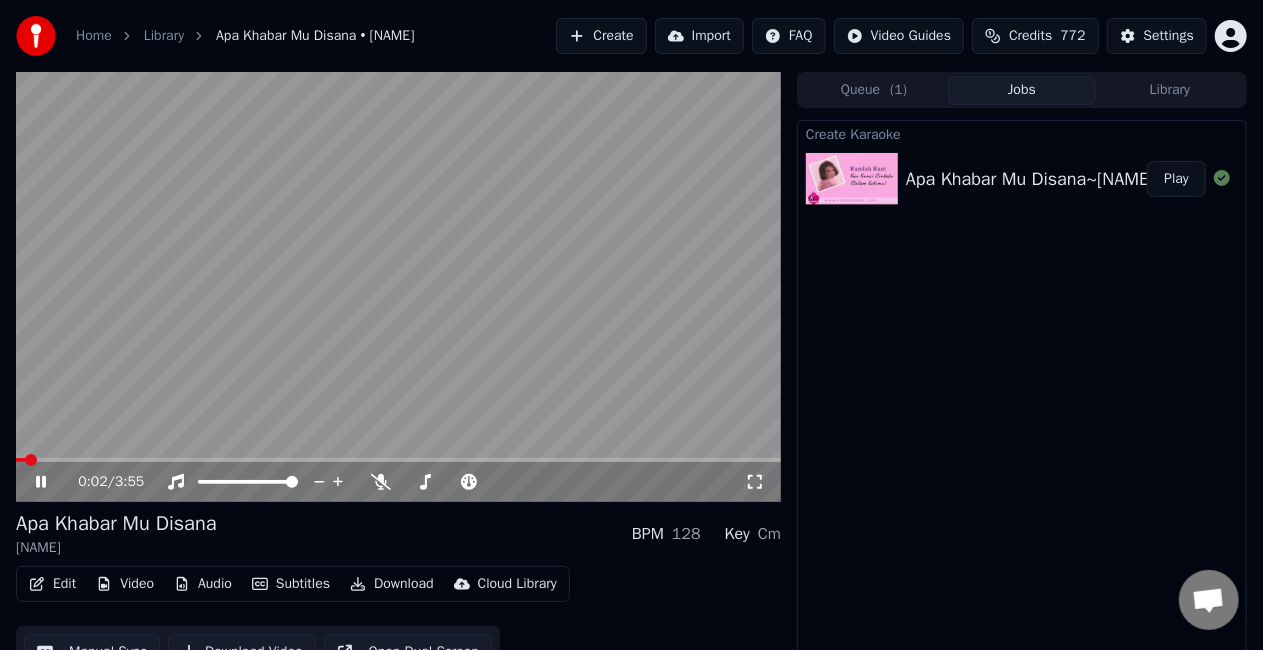 click at bounding box center (398, 287) 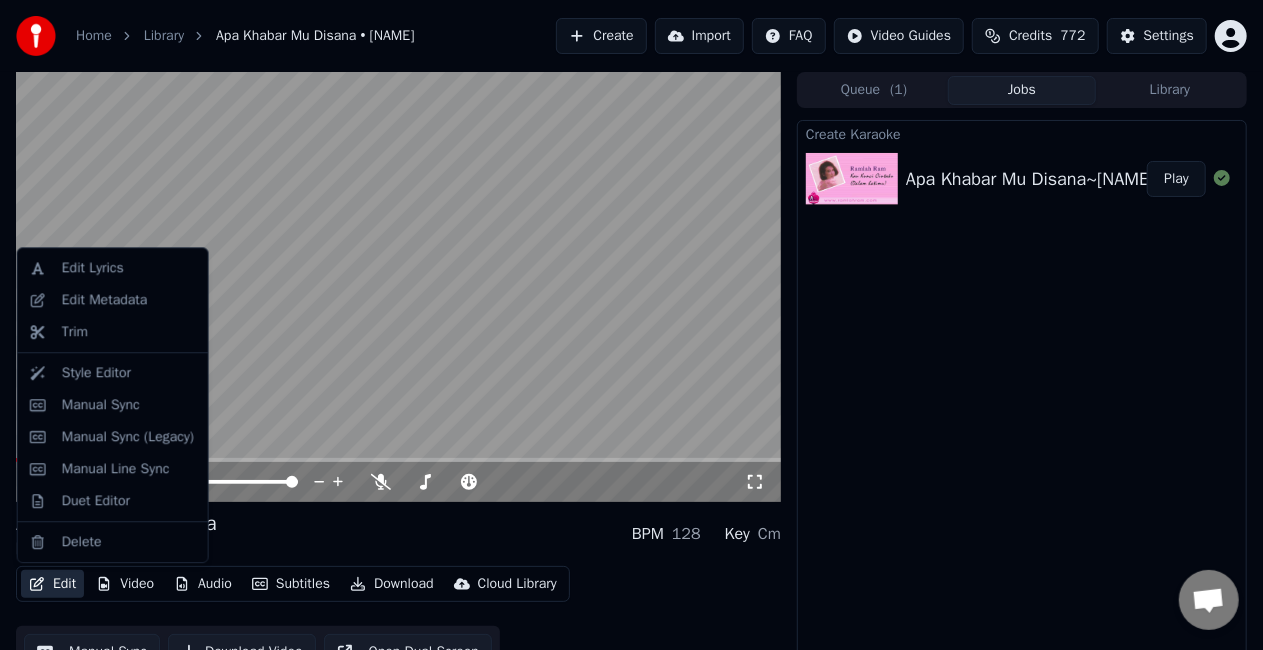 click on "Edit" at bounding box center [52, 584] 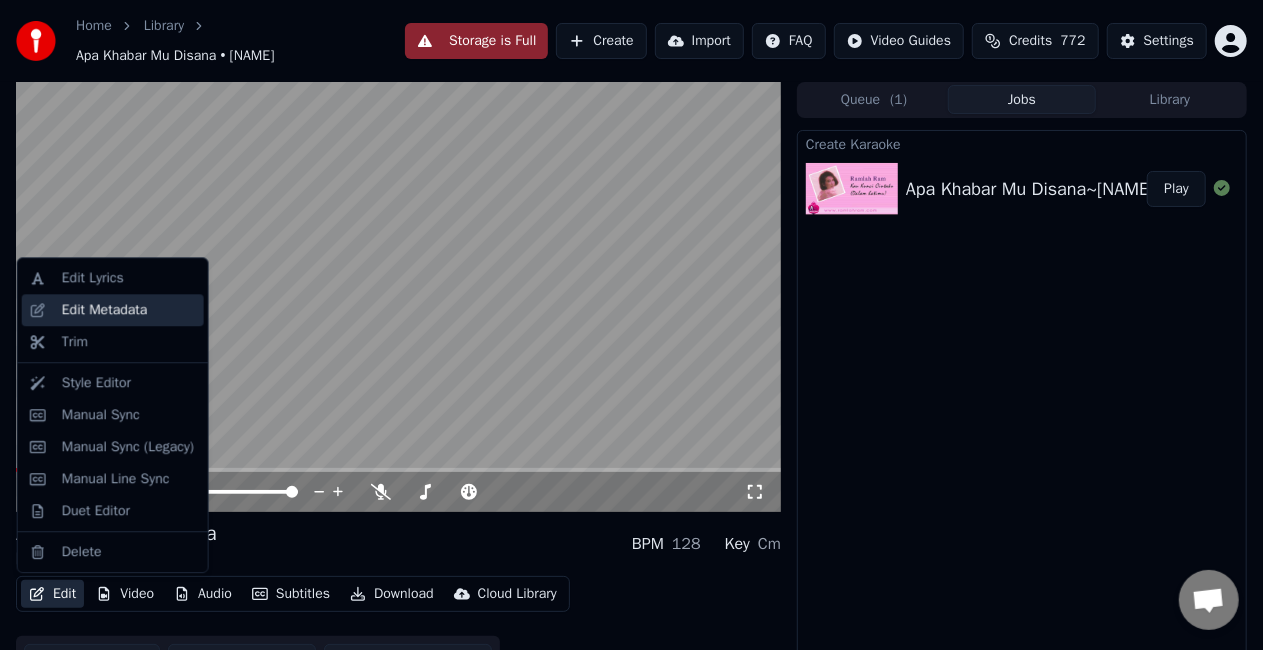 click on "Edit Metadata" at bounding box center [105, 310] 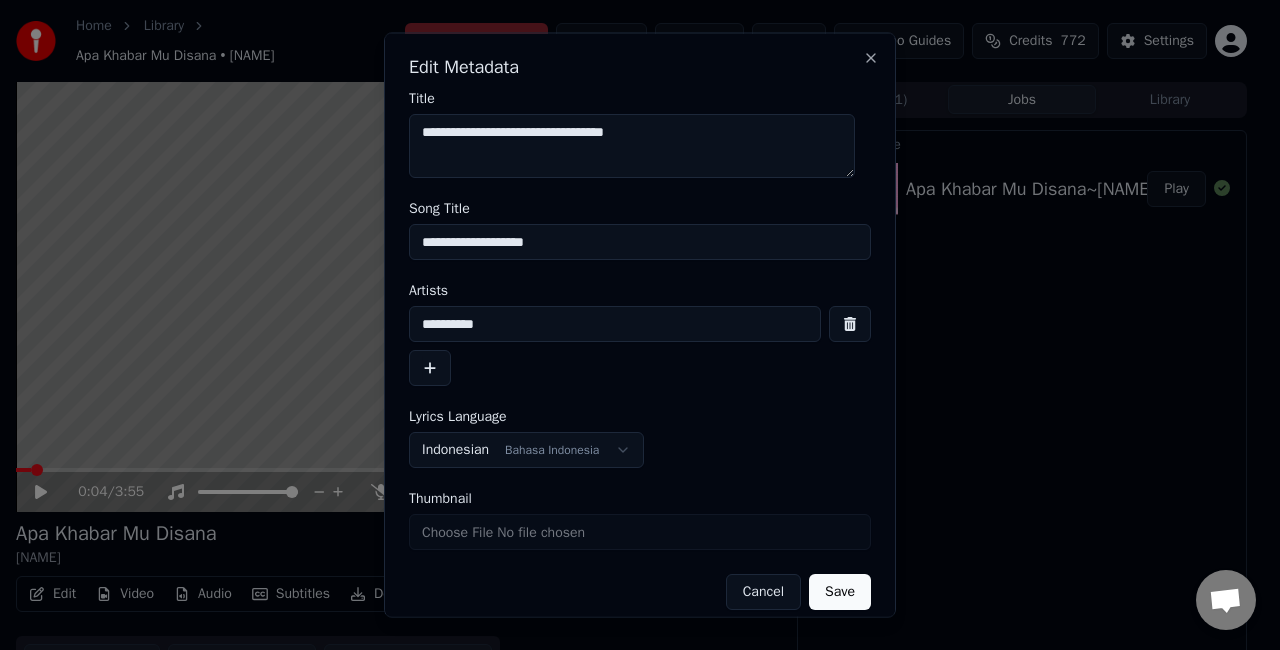 click on "**********" at bounding box center [632, 146] 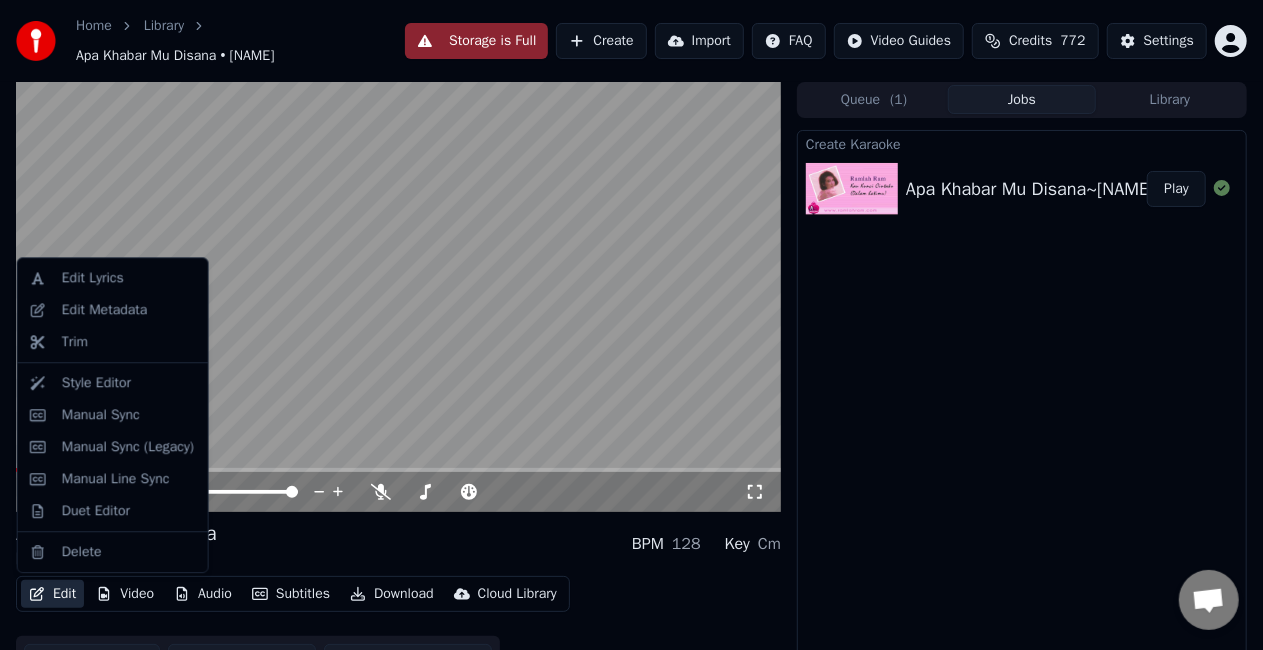 click on "Edit" at bounding box center (52, 594) 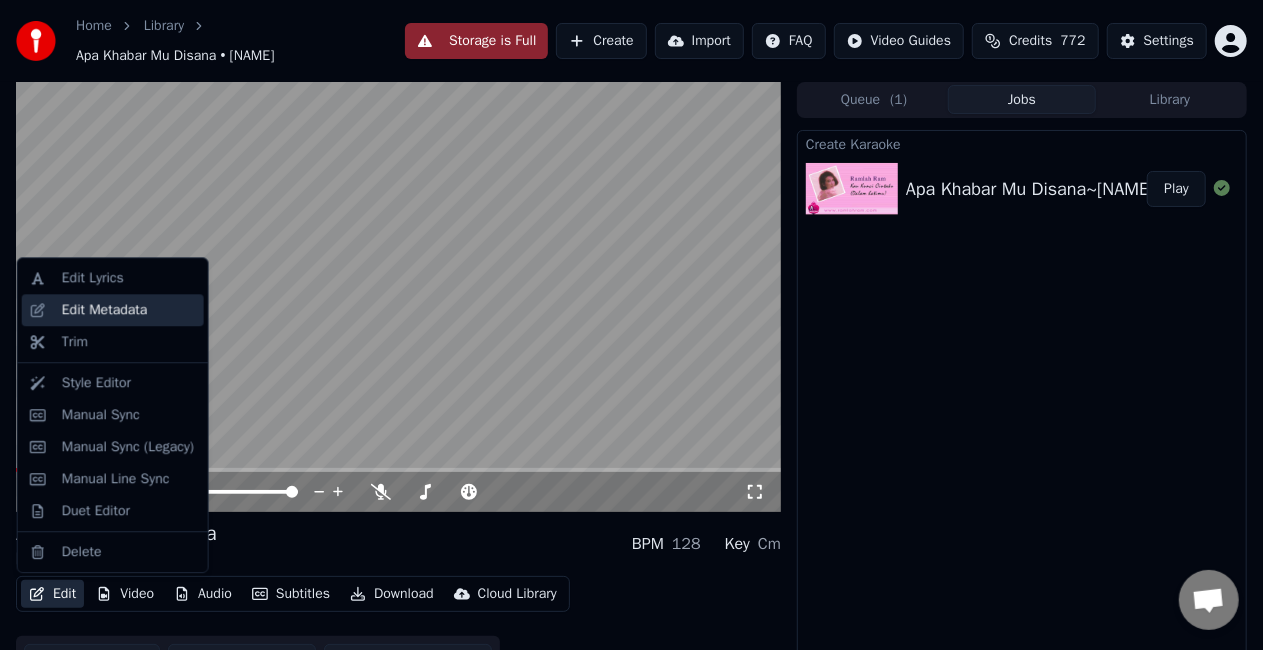 click on "Edit Metadata" at bounding box center [105, 310] 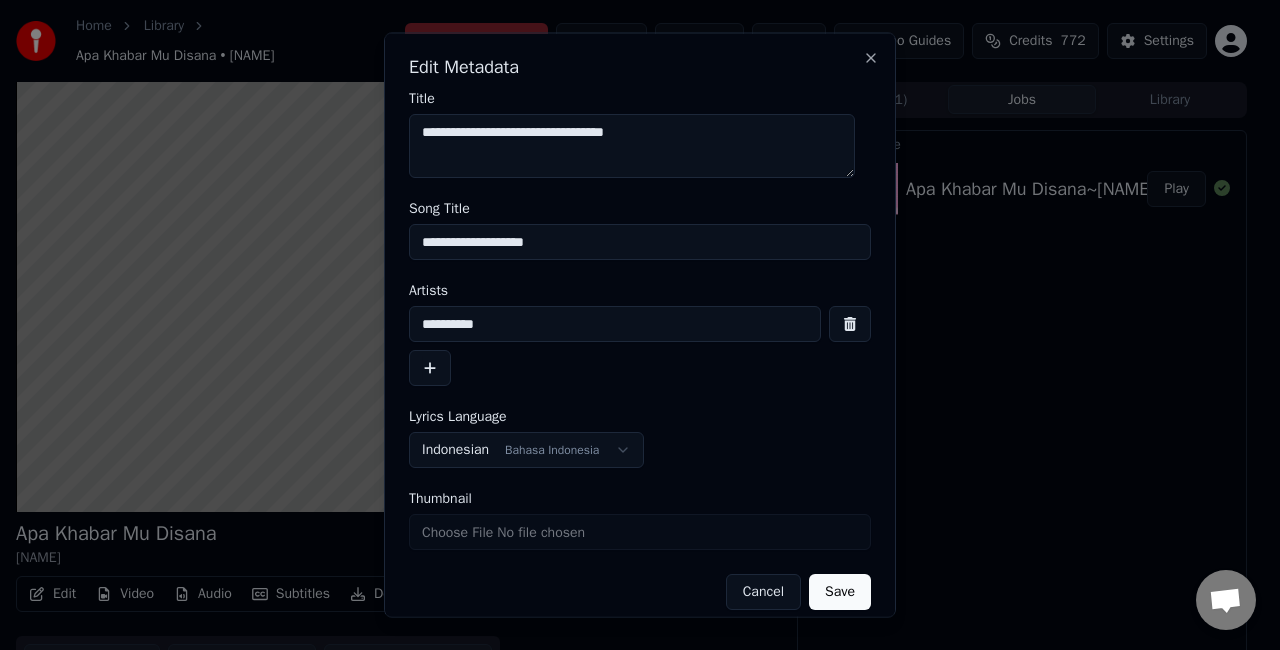 click on "**********" at bounding box center [640, 242] 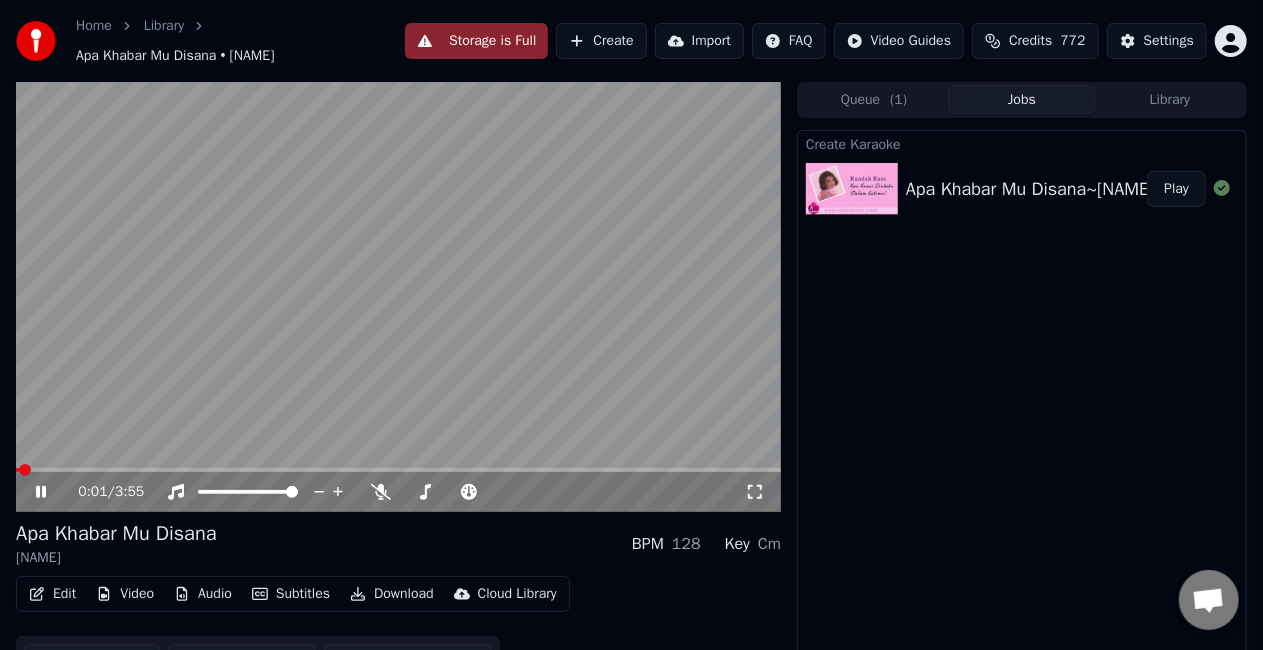 click at bounding box center [17, 470] 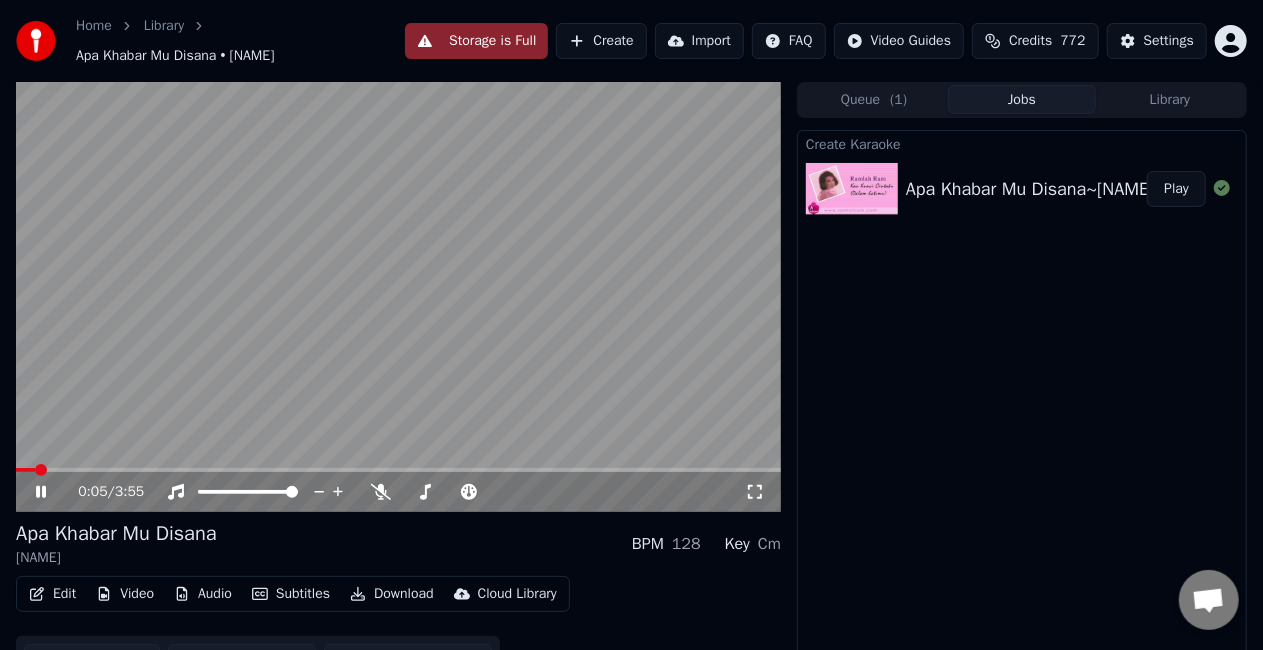 click on "Play" at bounding box center (1176, 189) 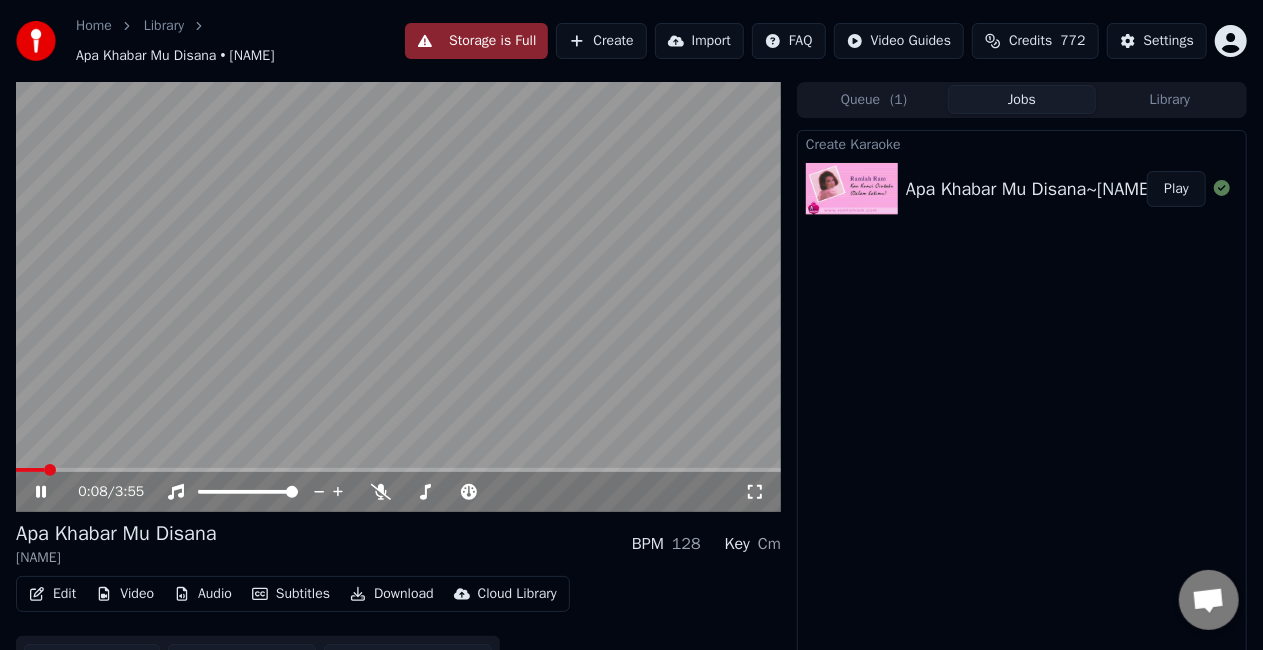 click 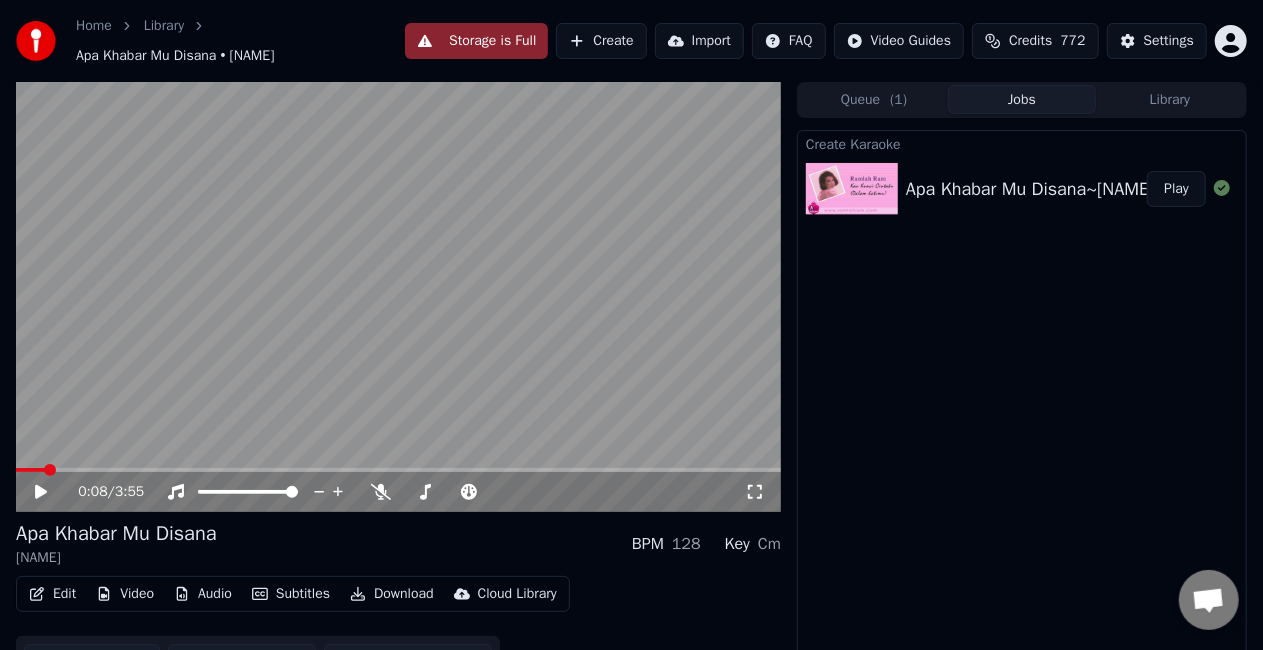click on "Video" at bounding box center [125, 594] 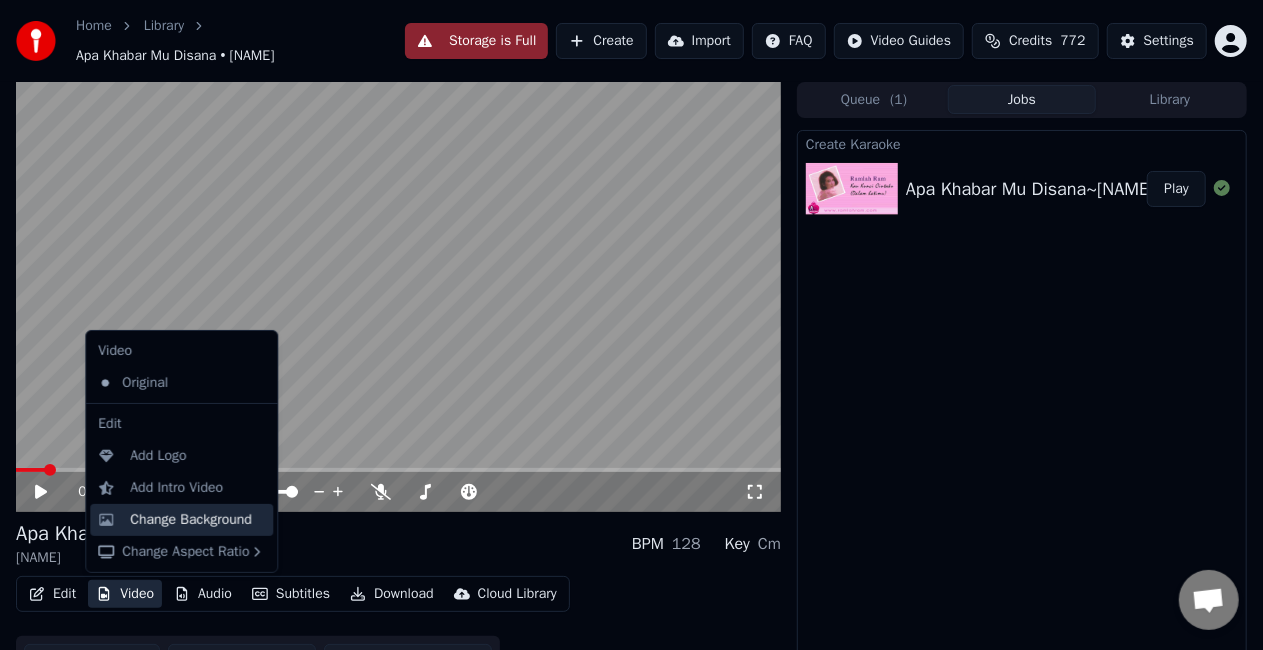 click on "Change Background" at bounding box center [191, 520] 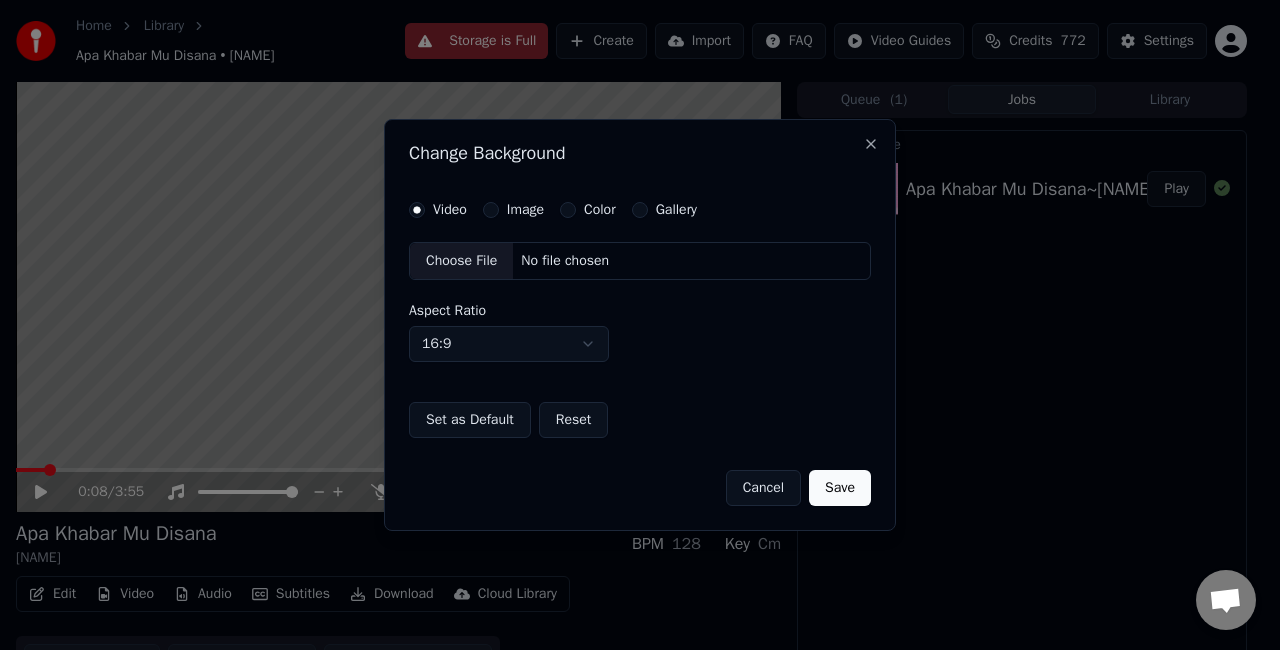 click on "Video Image Color Gallery Choose File No file chosen Aspect Ratio 16:9 **** **** *** *** *** Set as Default Reset" at bounding box center (640, 320) 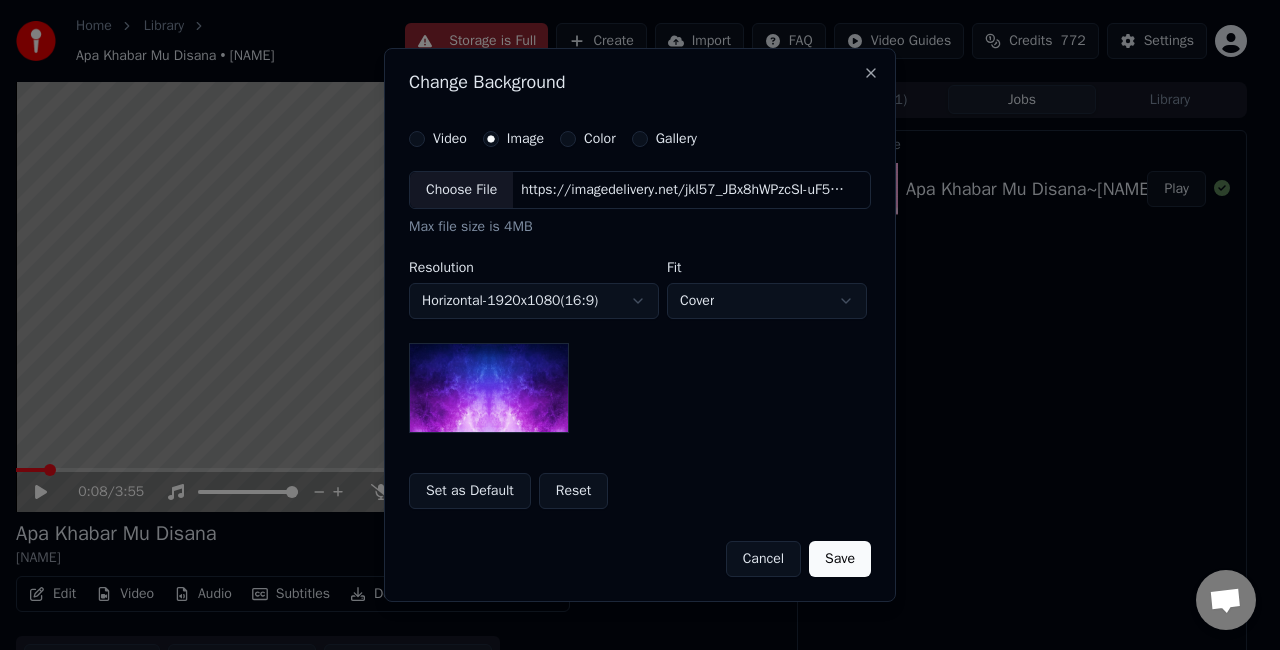 click on "Choose File" at bounding box center [461, 190] 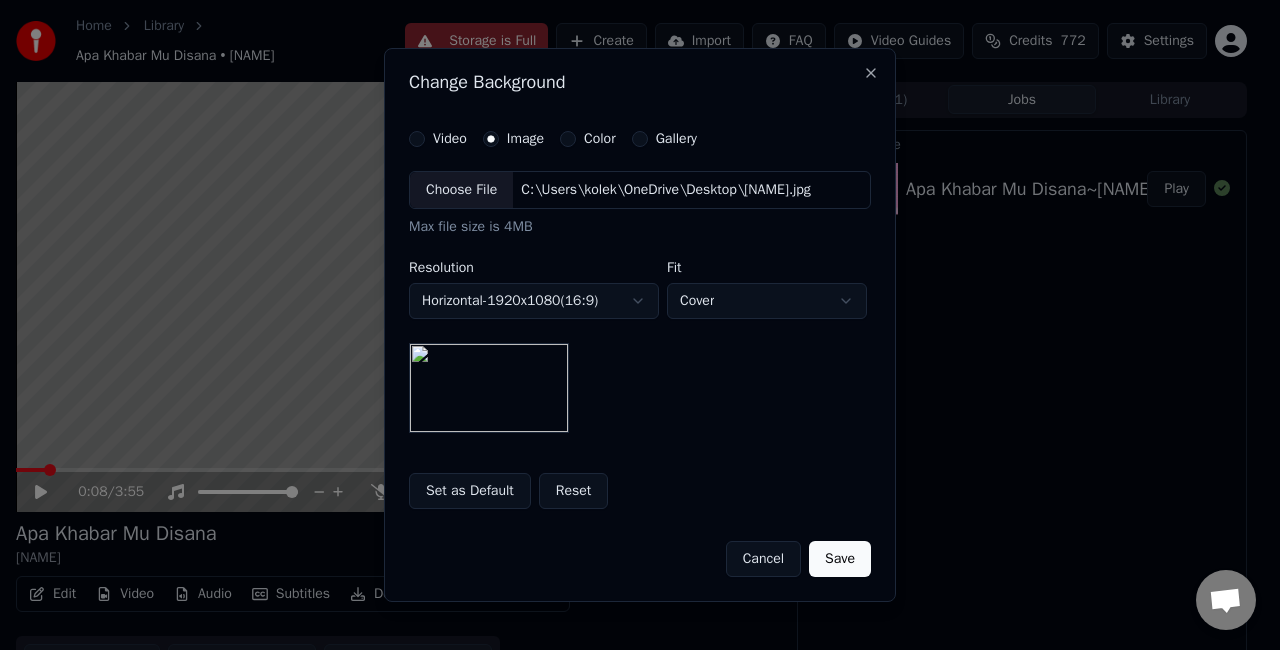 click on "Save" at bounding box center [840, 559] 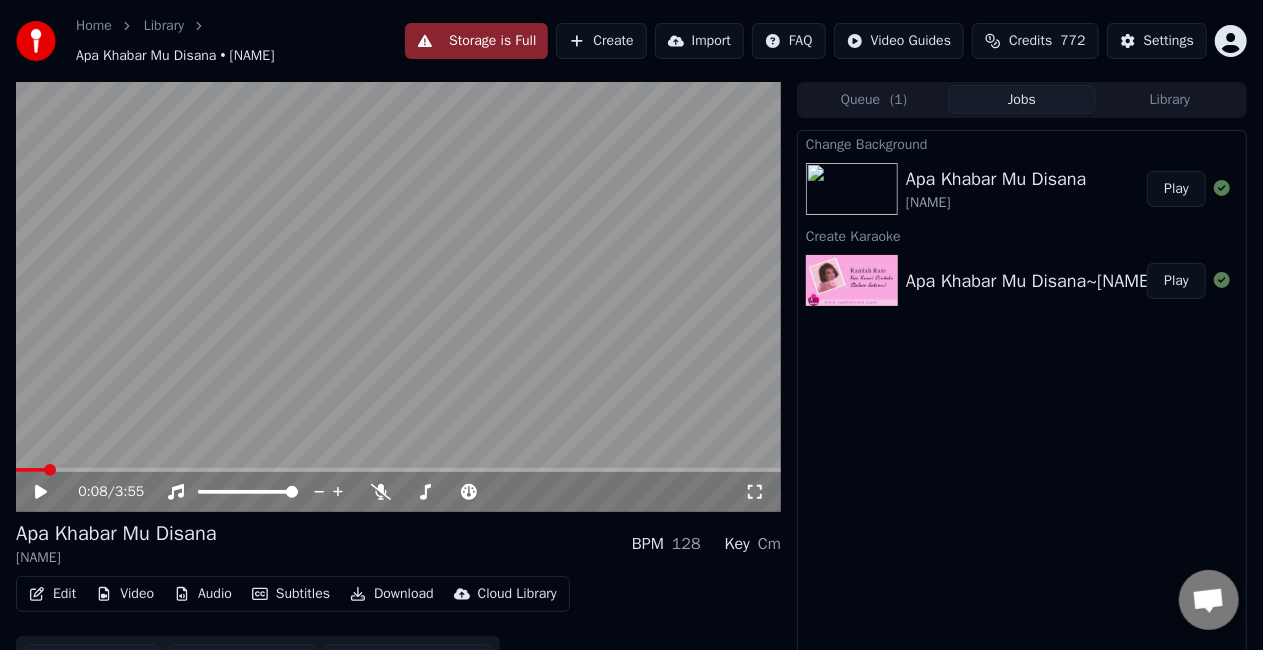 drag, startPoint x: 833, startPoint y: 574, endPoint x: 882, endPoint y: 574, distance: 49 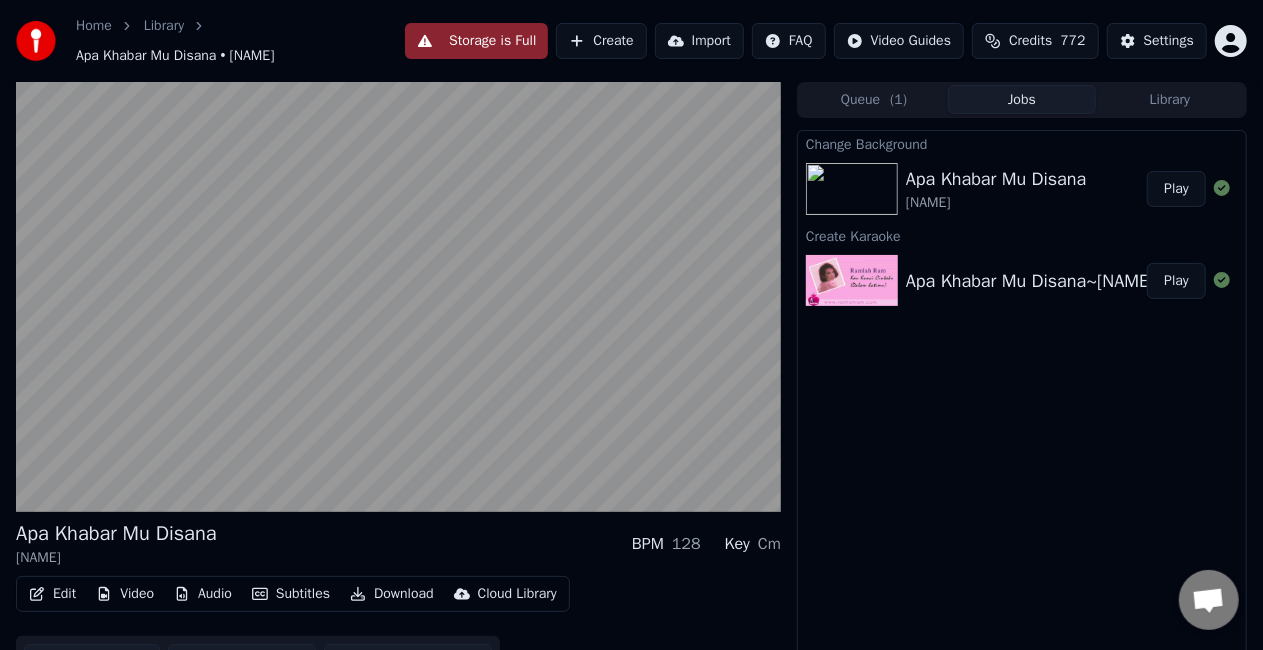 type 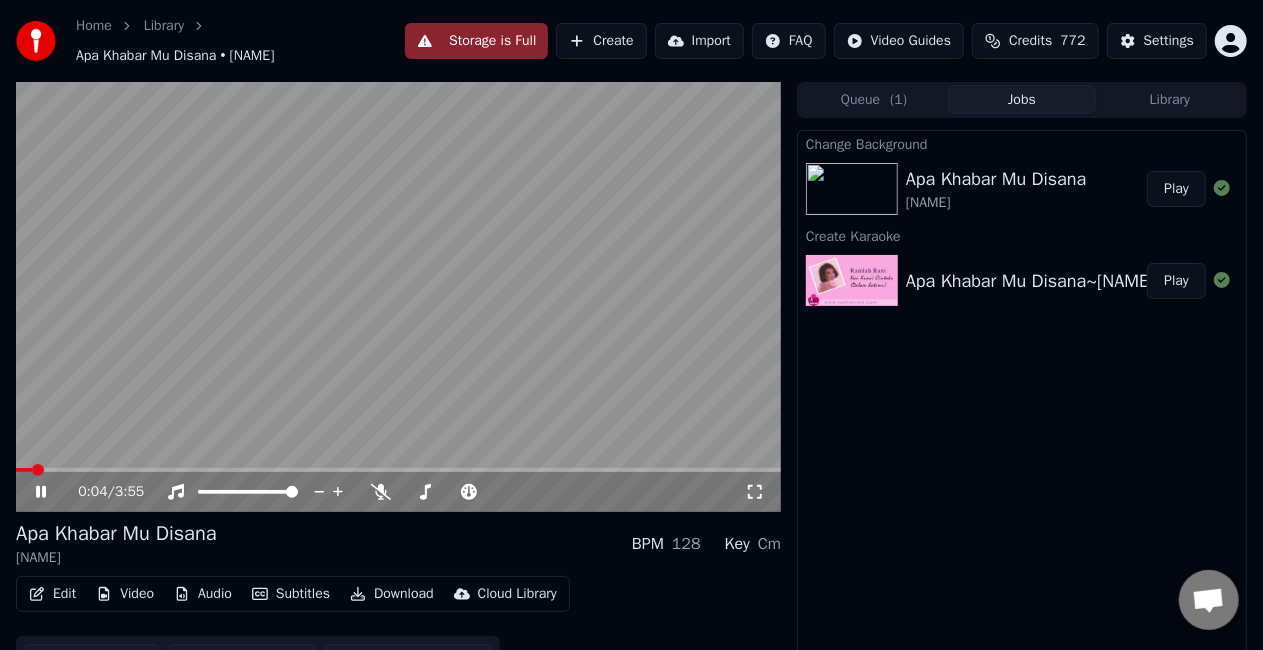 click 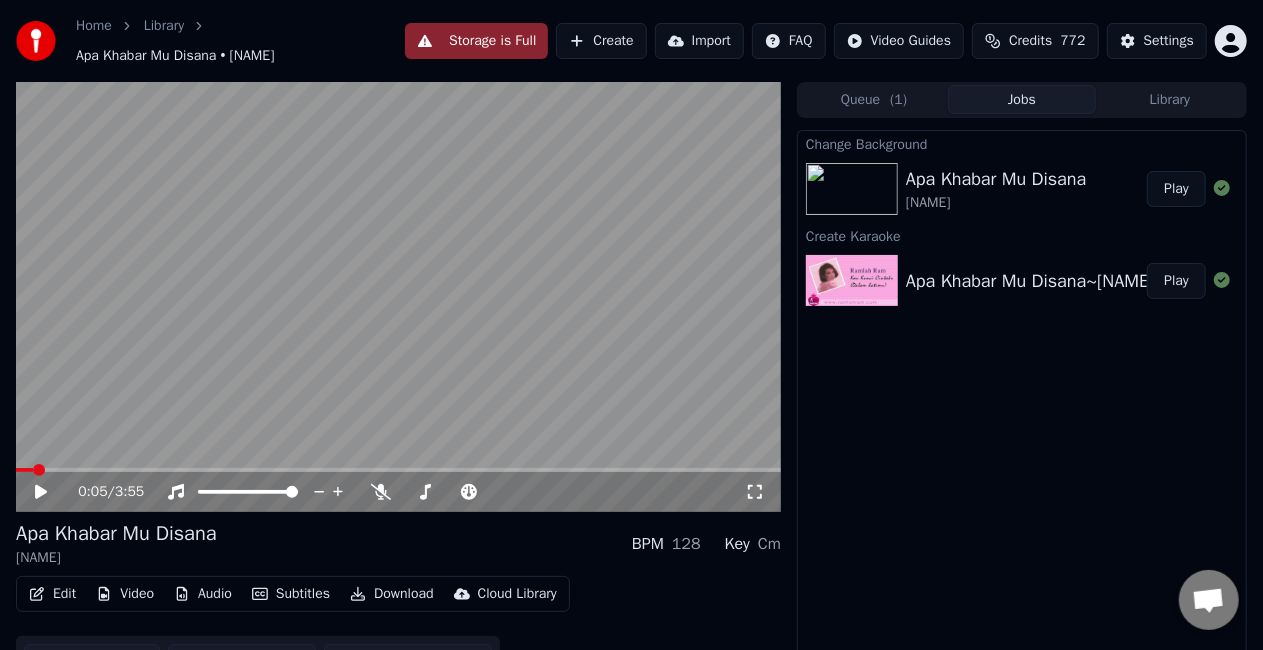 click on "Edit" at bounding box center [52, 594] 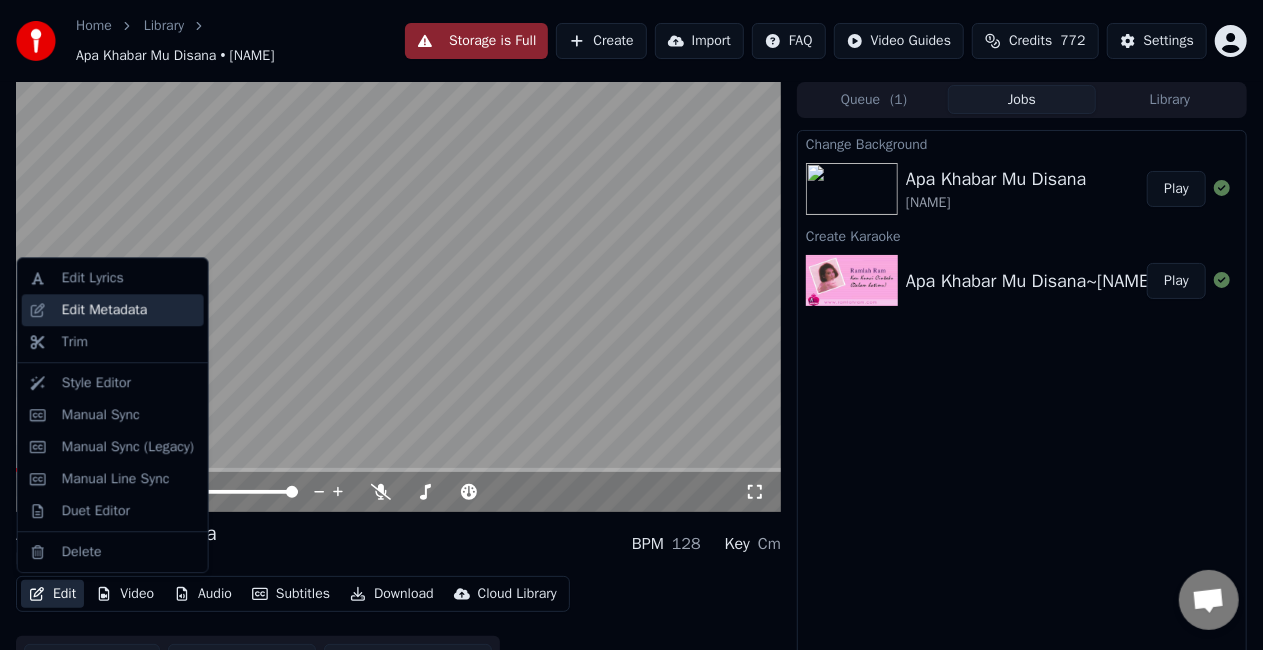 click on "Edit Metadata" at bounding box center [105, 310] 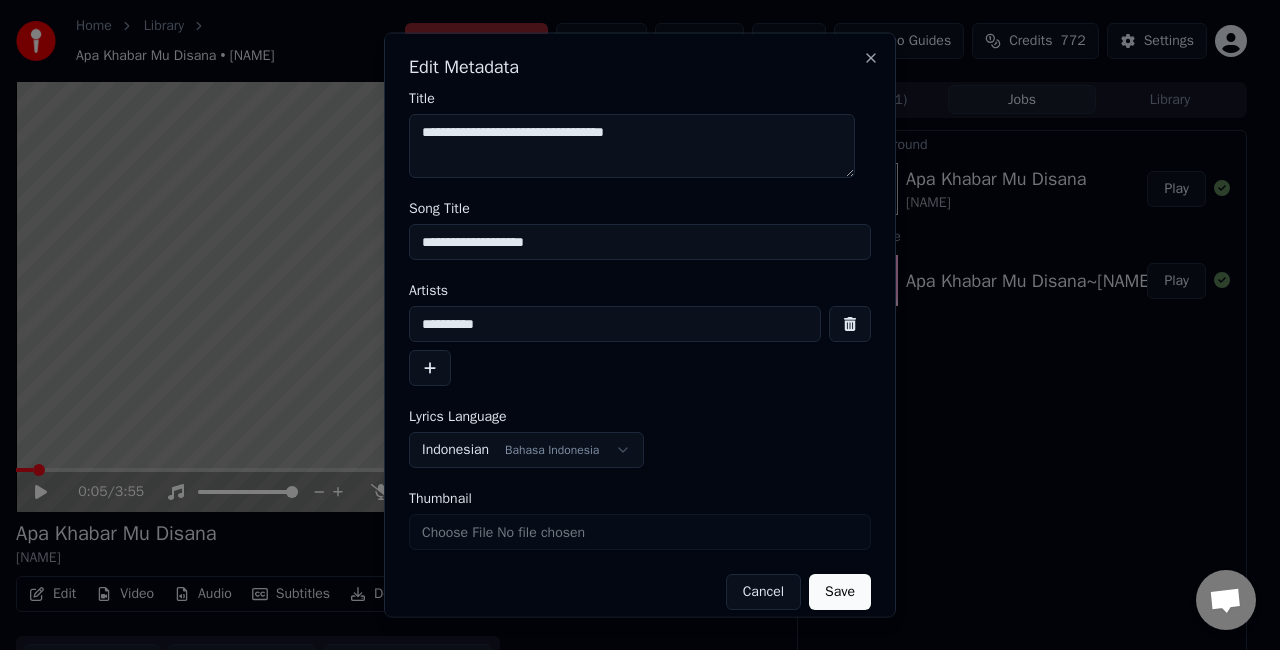 click on "**********" at bounding box center [615, 324] 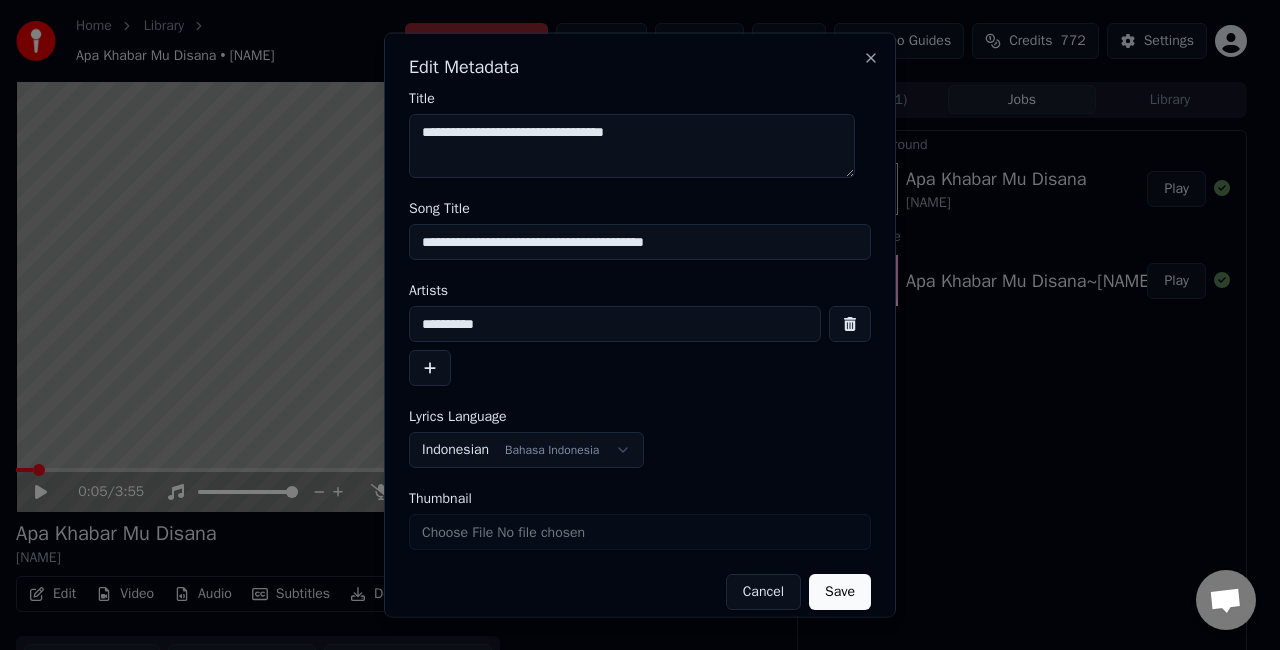 type on "**********" 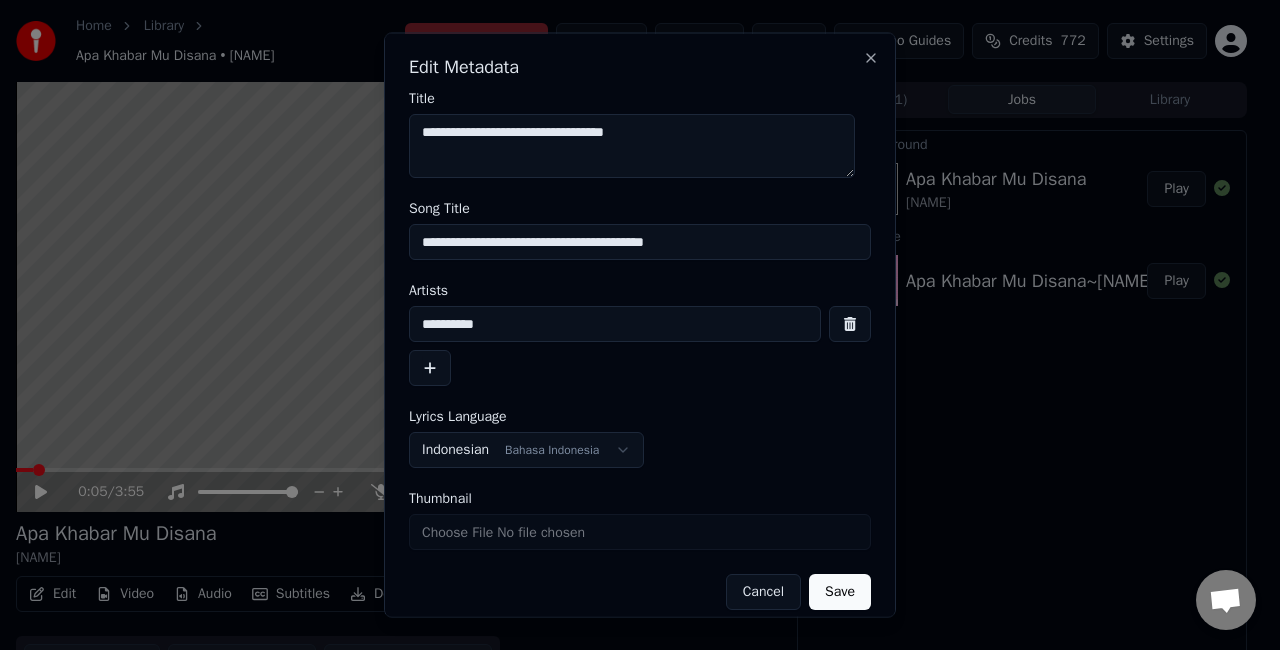 click on "Indonesian Bahasa Indonesia" at bounding box center (526, 450) 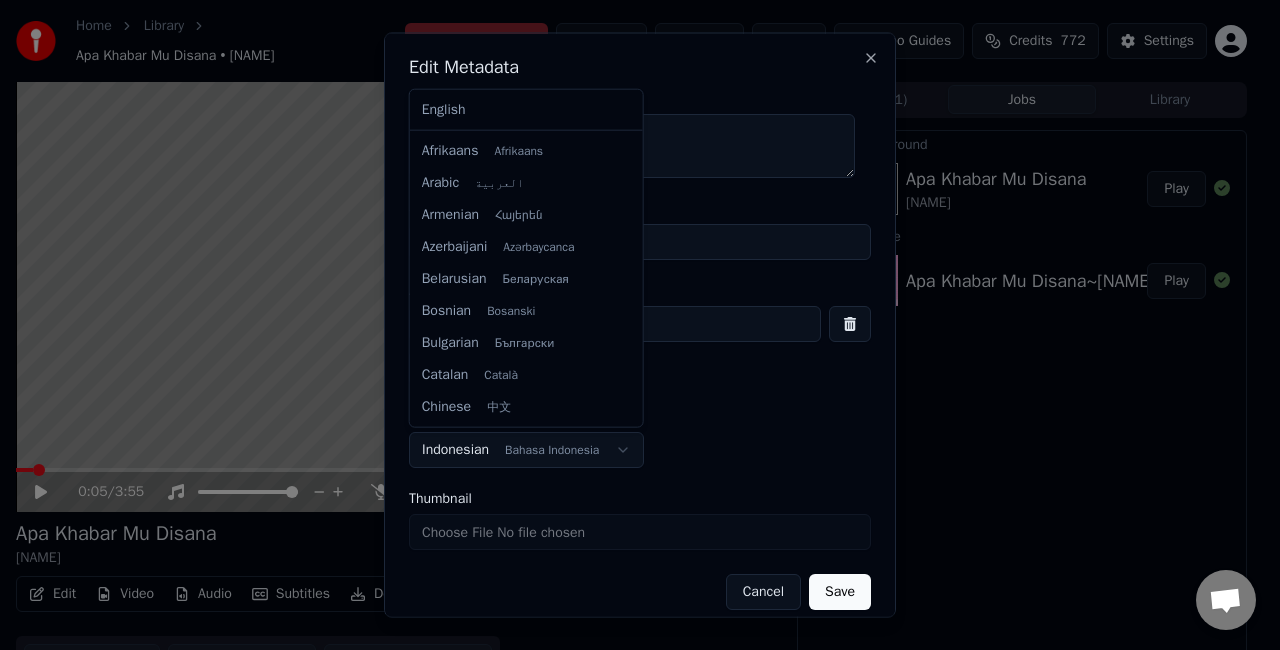 scroll, scrollTop: 512, scrollLeft: 0, axis: vertical 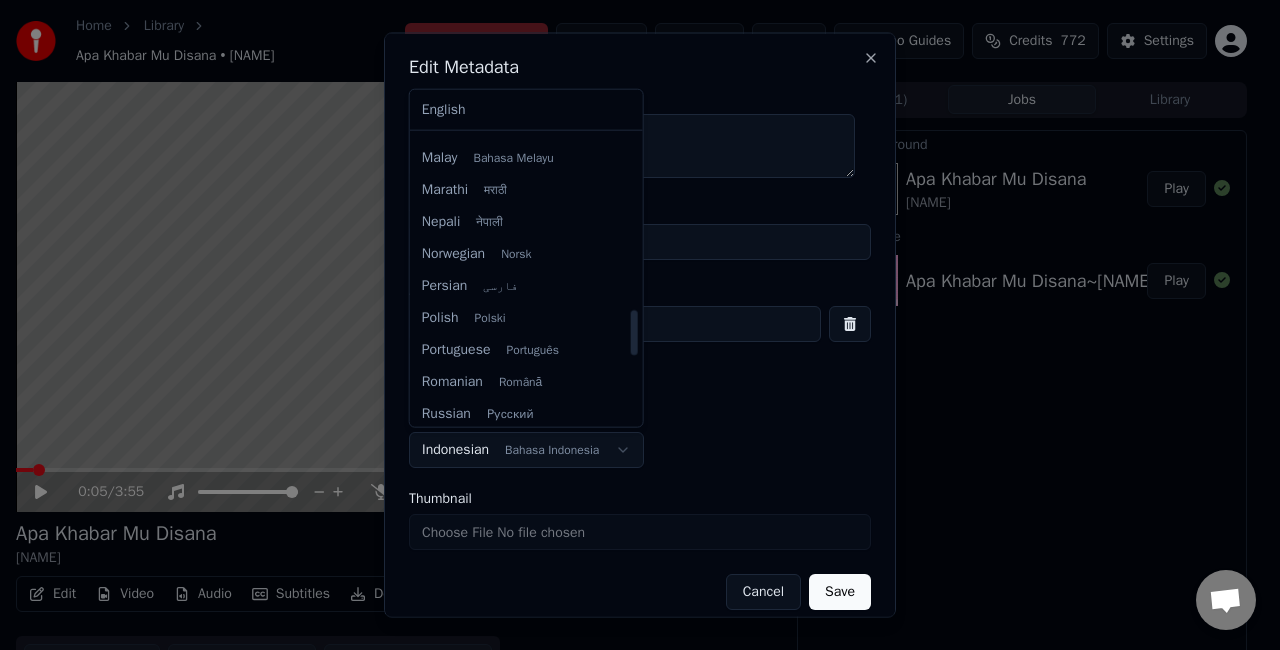 select on "**" 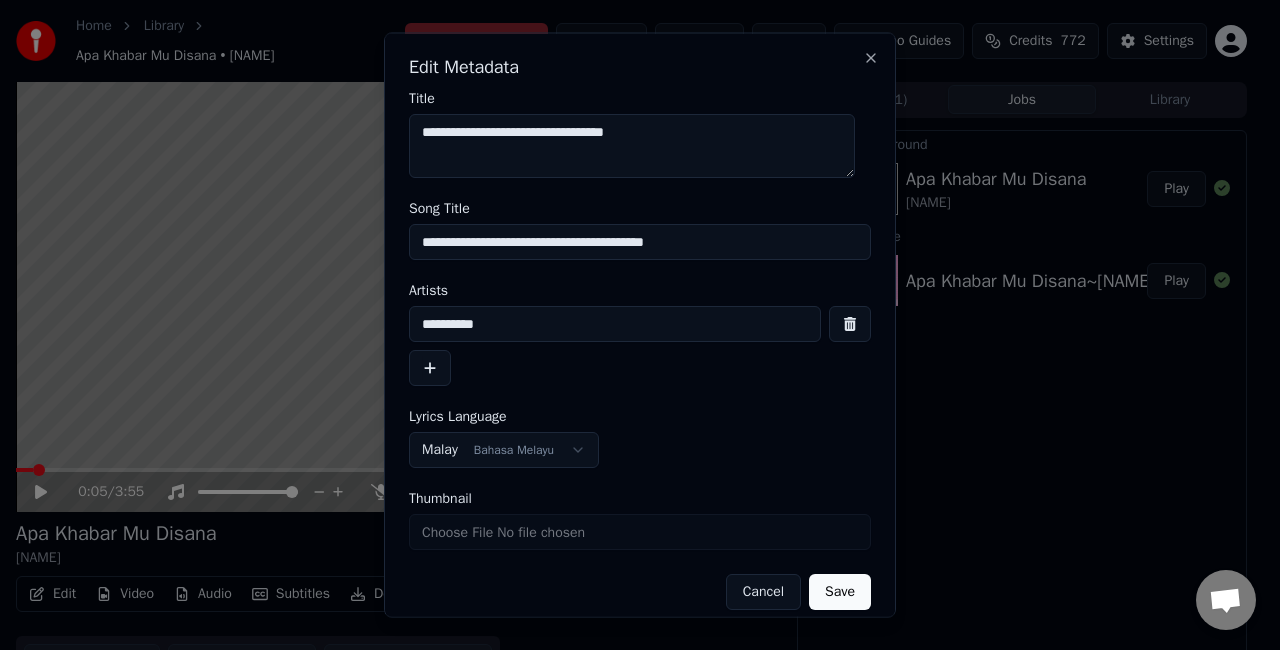 click on "Save" at bounding box center (840, 592) 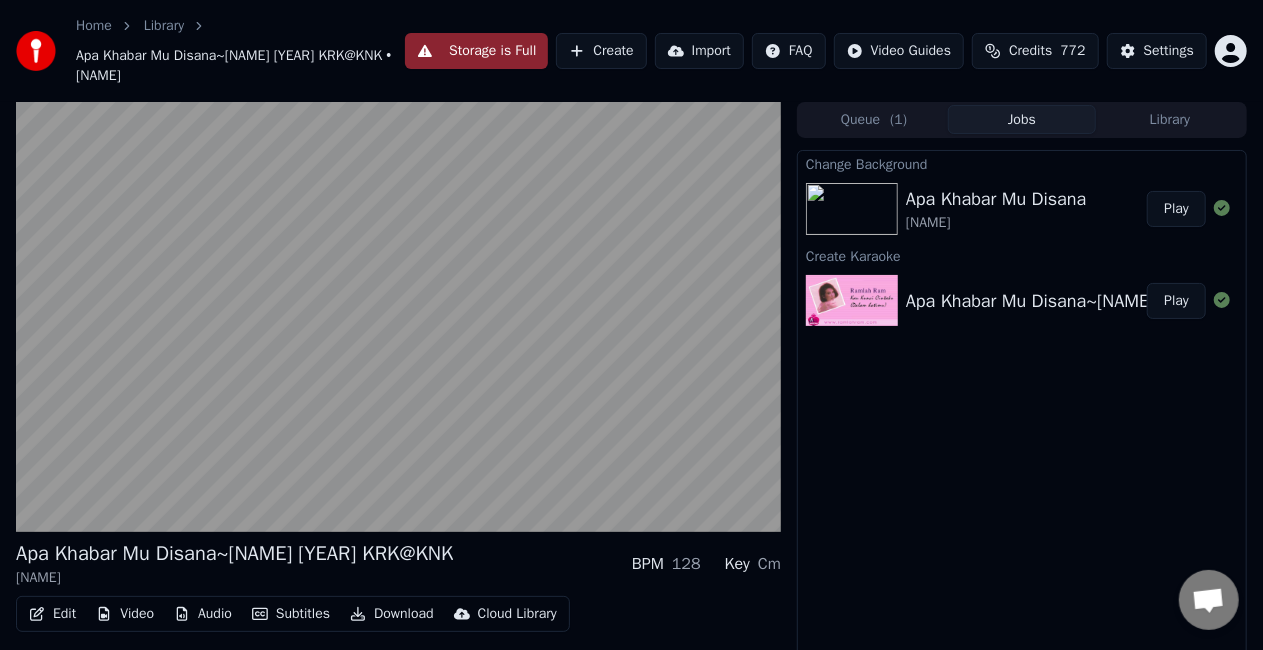 click on "Play" at bounding box center [1176, 209] 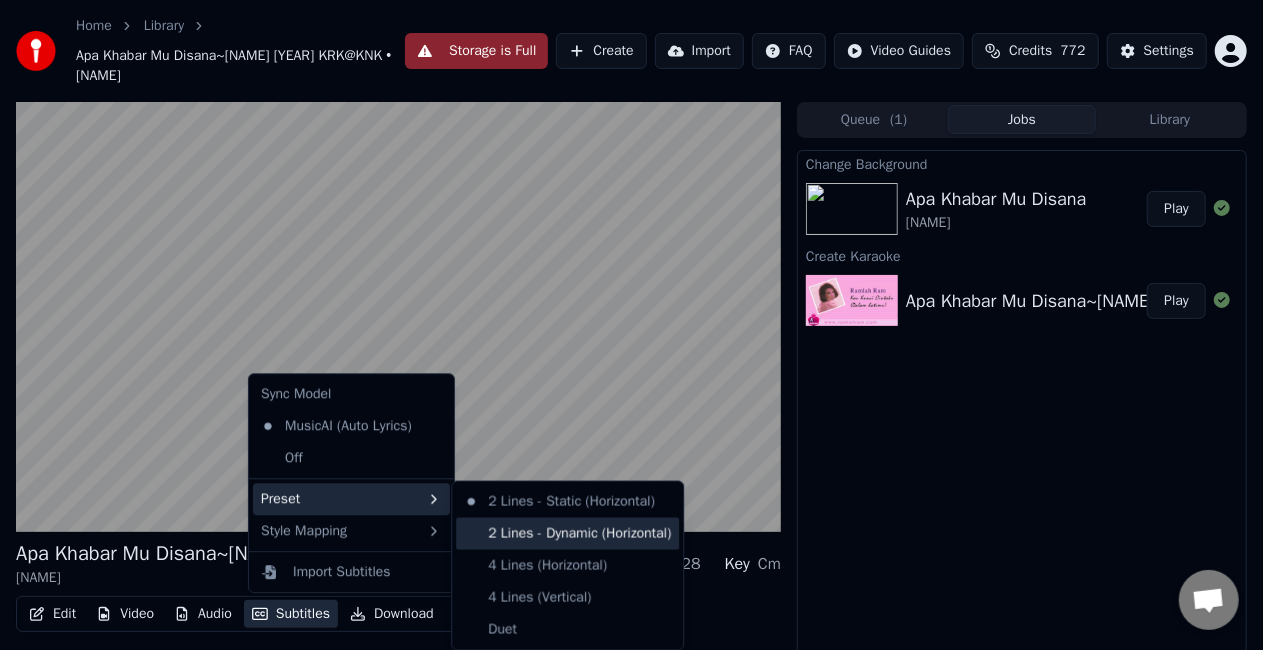 click on "2 Lines - Dynamic (Horizontal)" at bounding box center [567, 534] 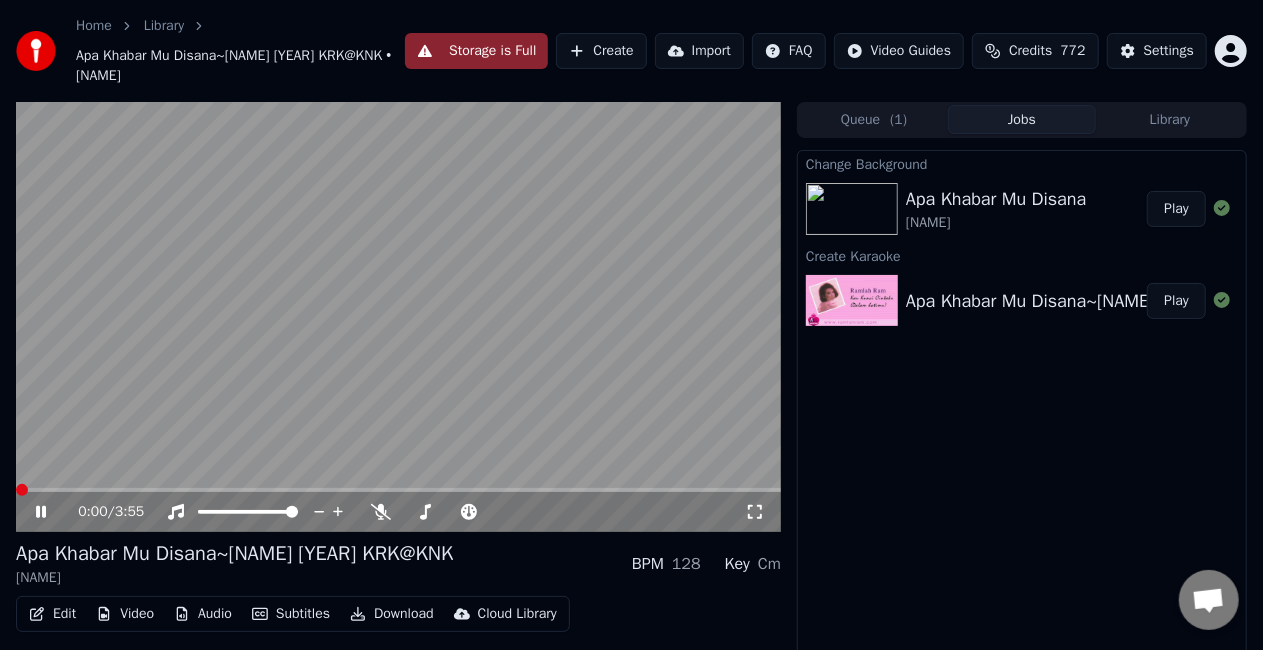 click 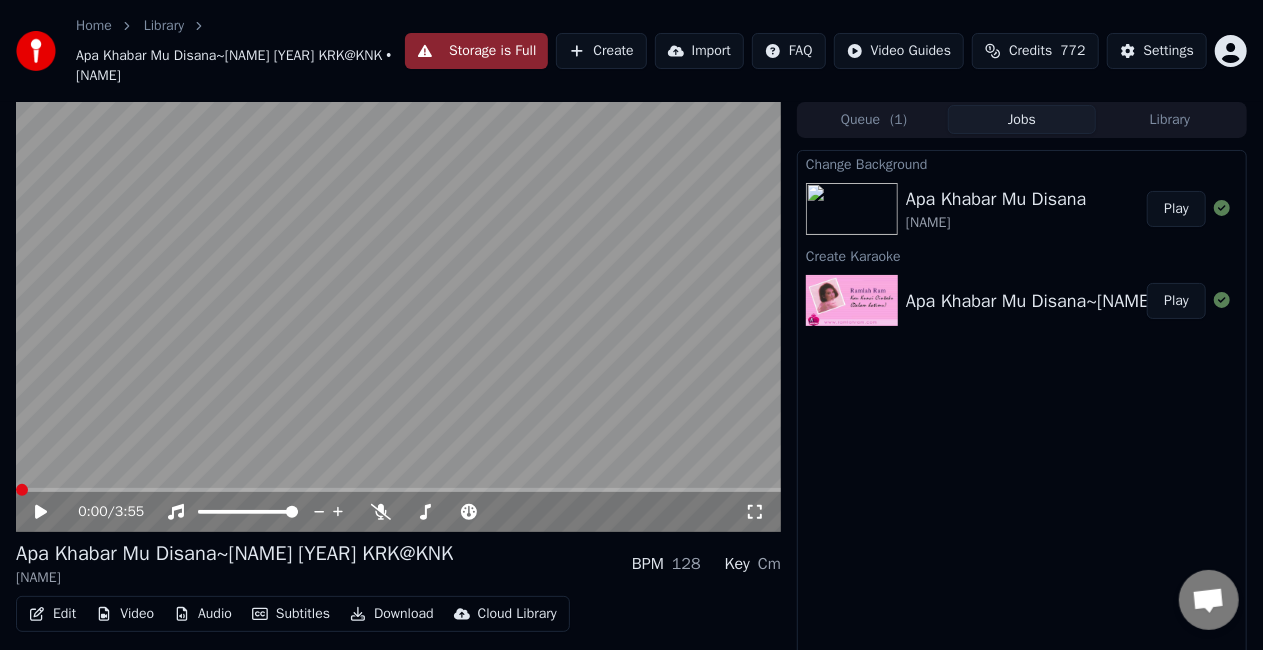 click on "Edit" at bounding box center [52, 614] 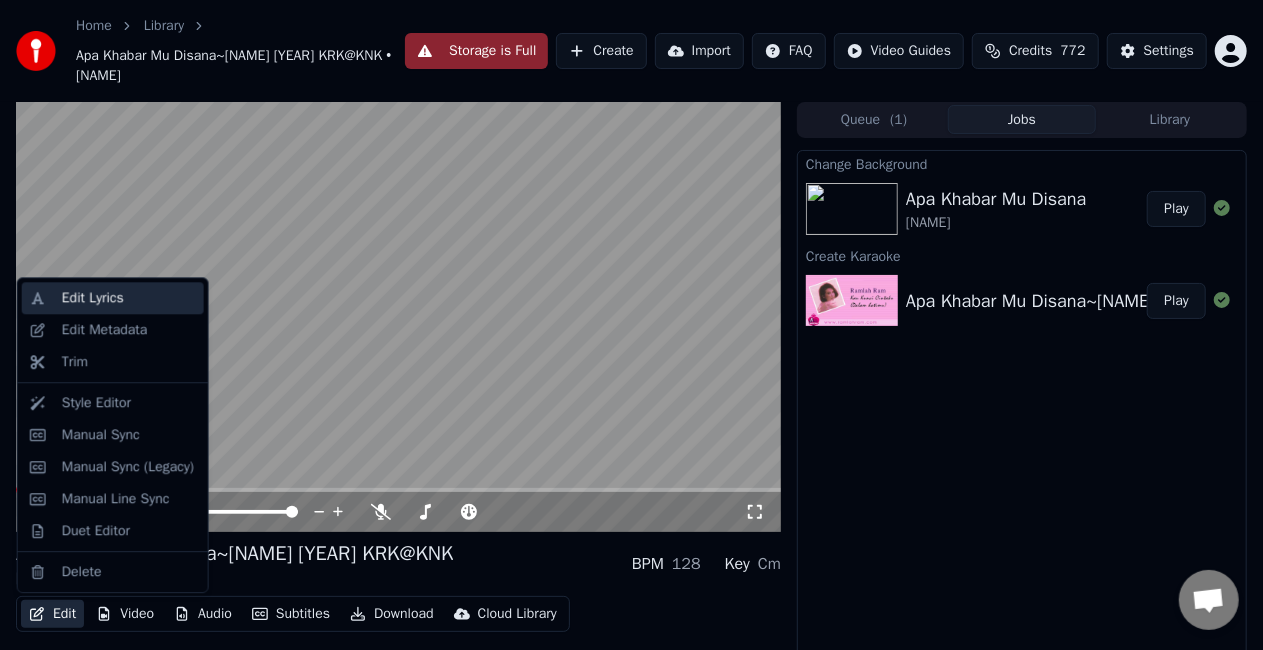 click on "Edit Lyrics" at bounding box center [93, 298] 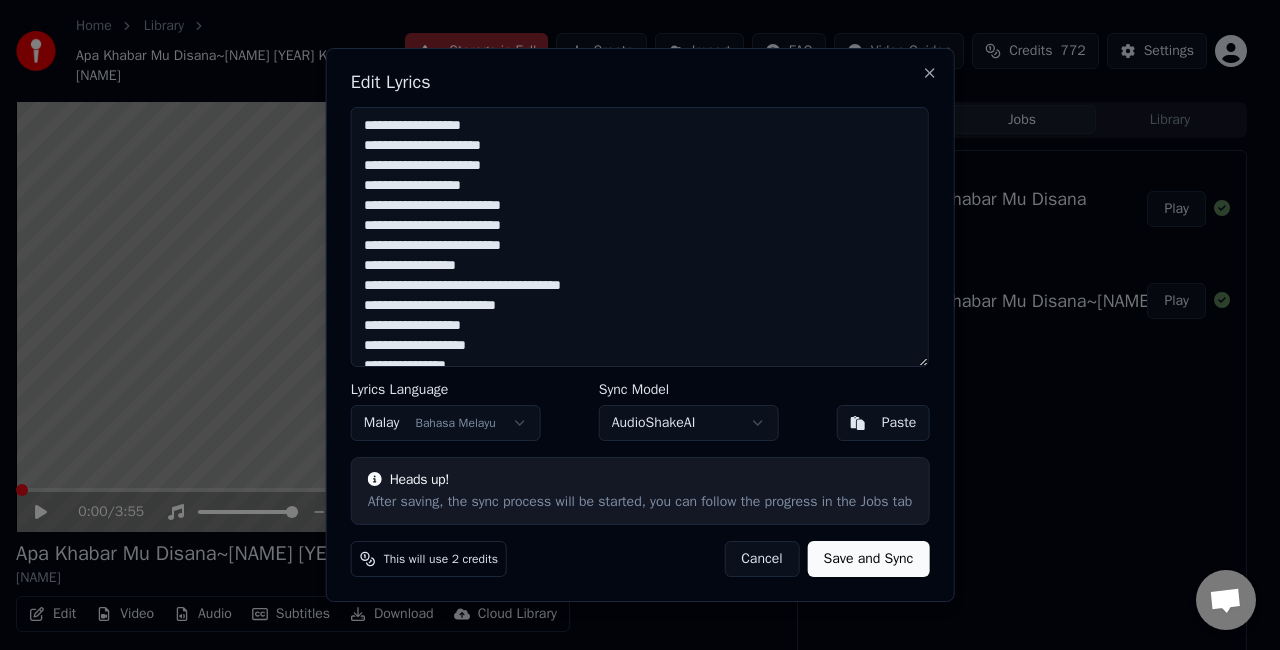 drag, startPoint x: 400, startPoint y: 128, endPoint x: 494, endPoint y: 218, distance: 130.13838 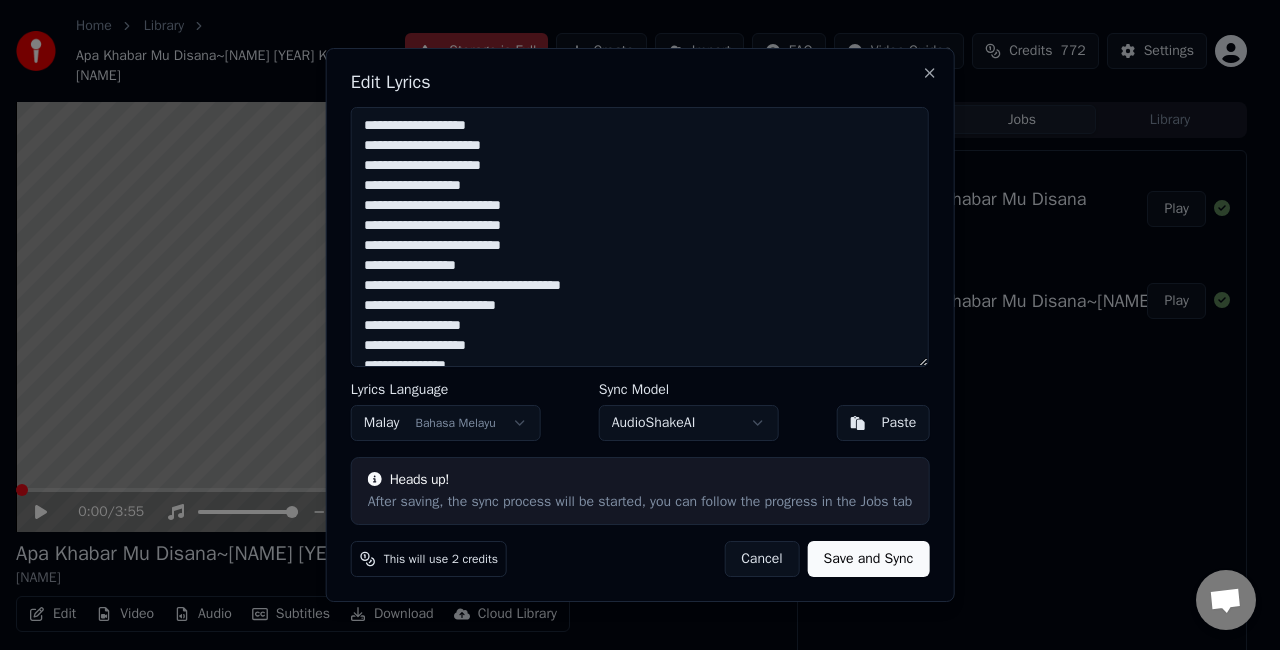 click on "**********" at bounding box center [640, 237] 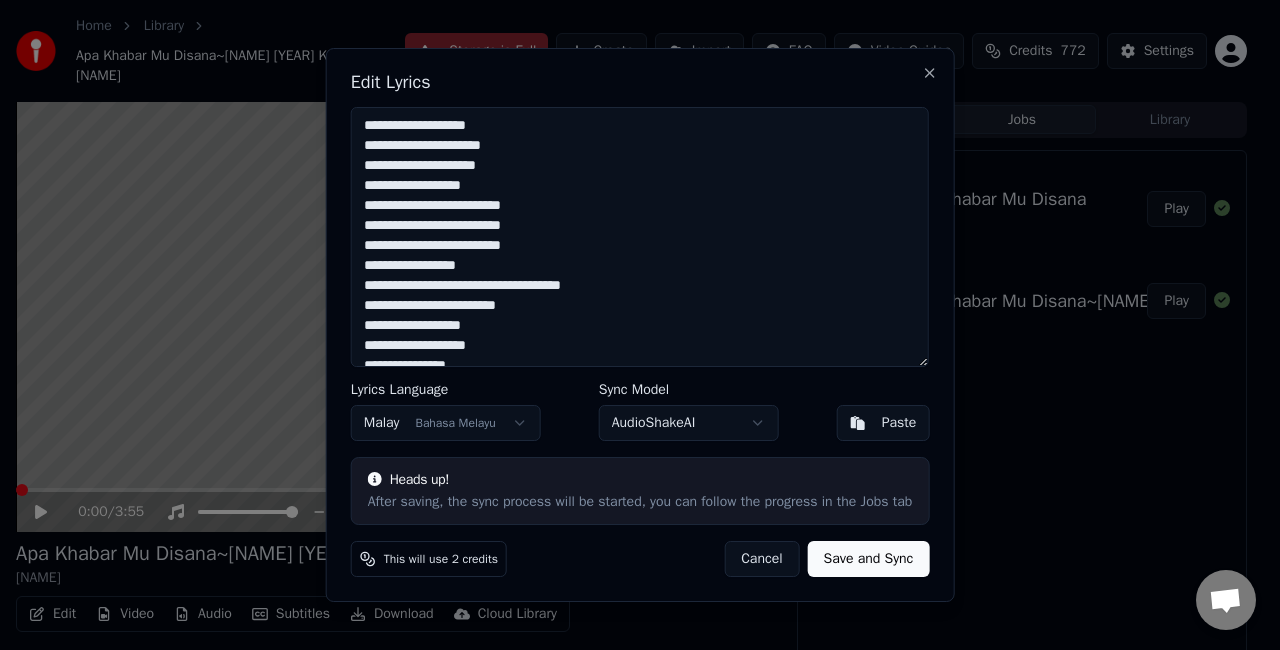 click on "**********" at bounding box center [640, 237] 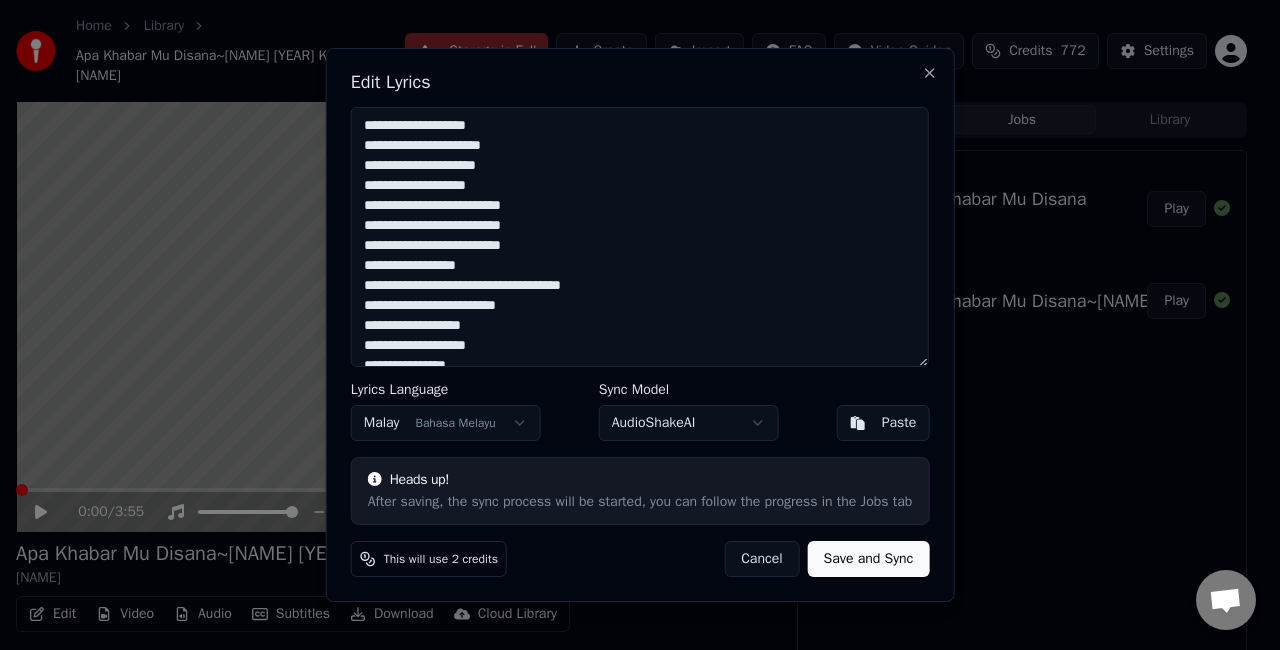 click on "**********" at bounding box center (640, 237) 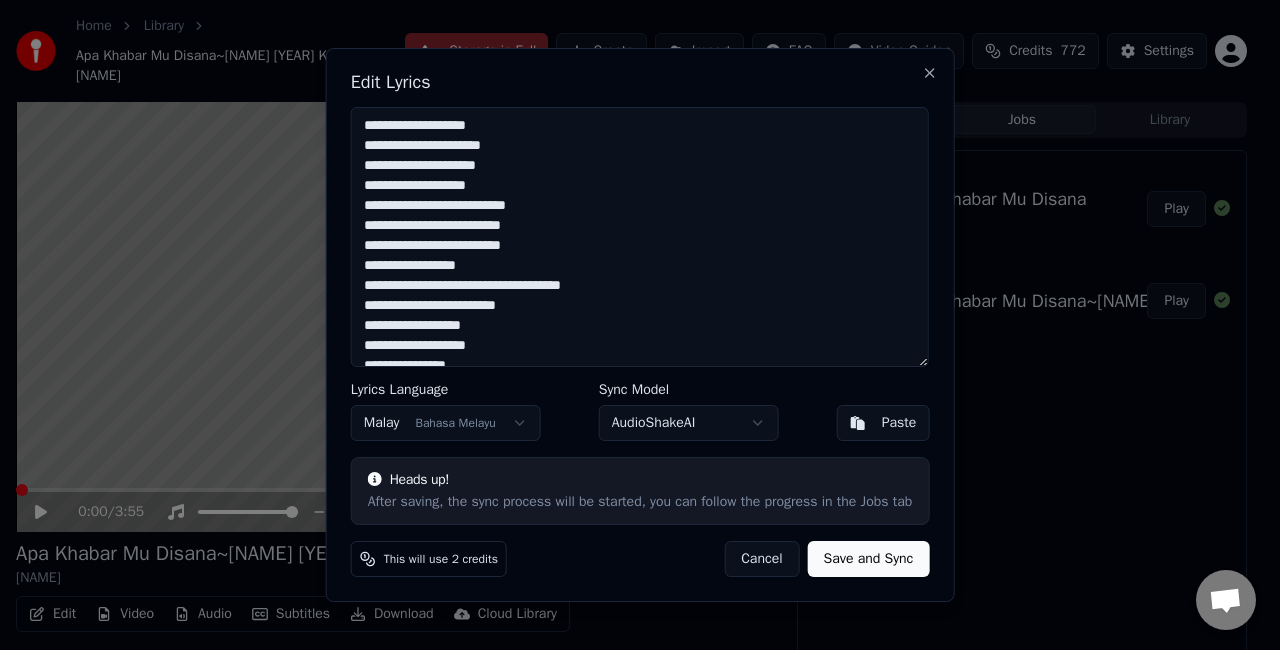 click on "**********" at bounding box center [640, 237] 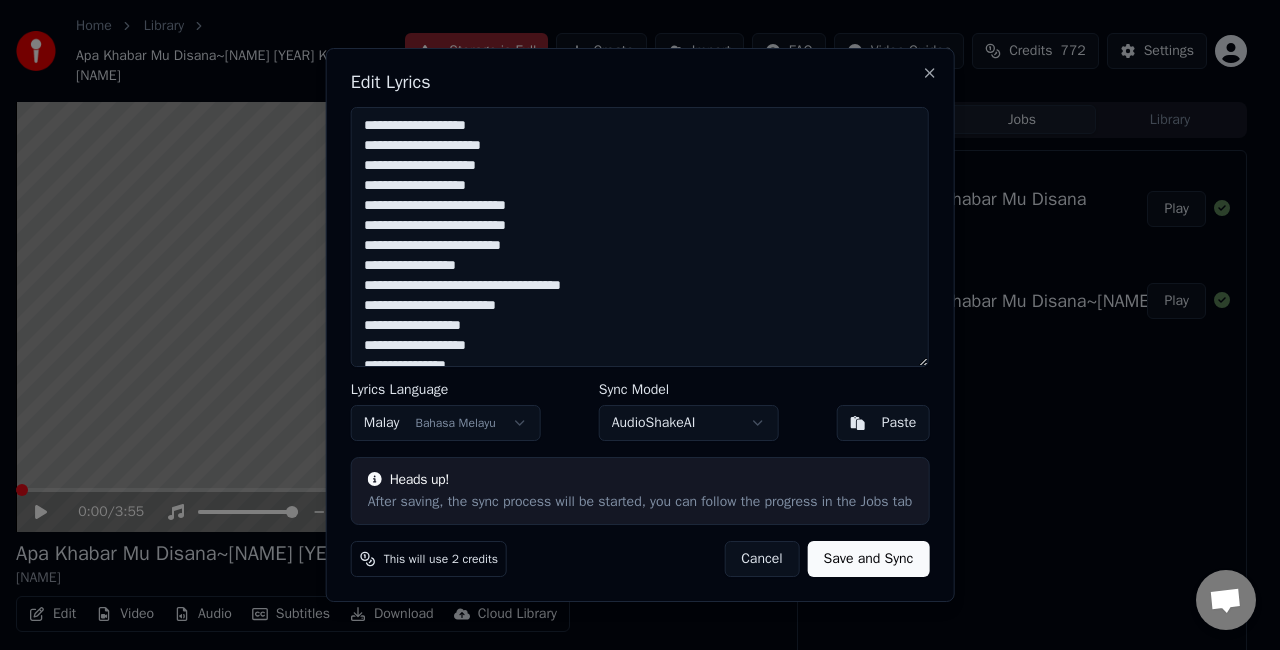 click on "**********" at bounding box center (640, 237) 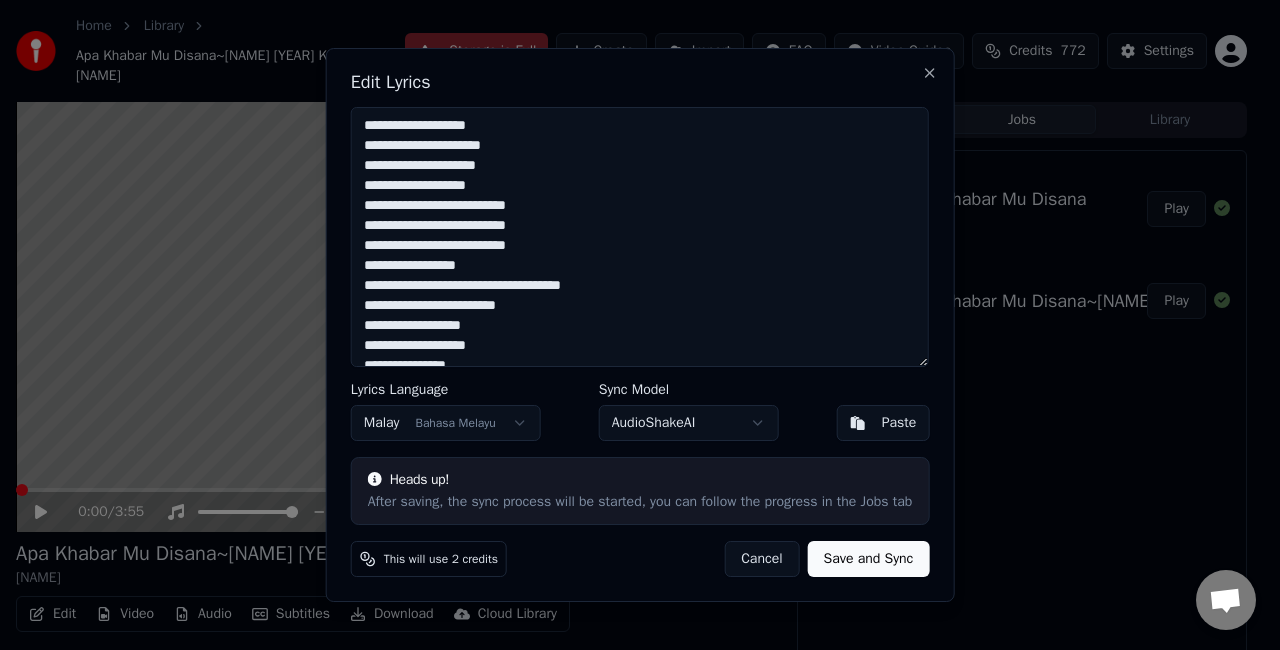 click on "**********" at bounding box center (640, 237) 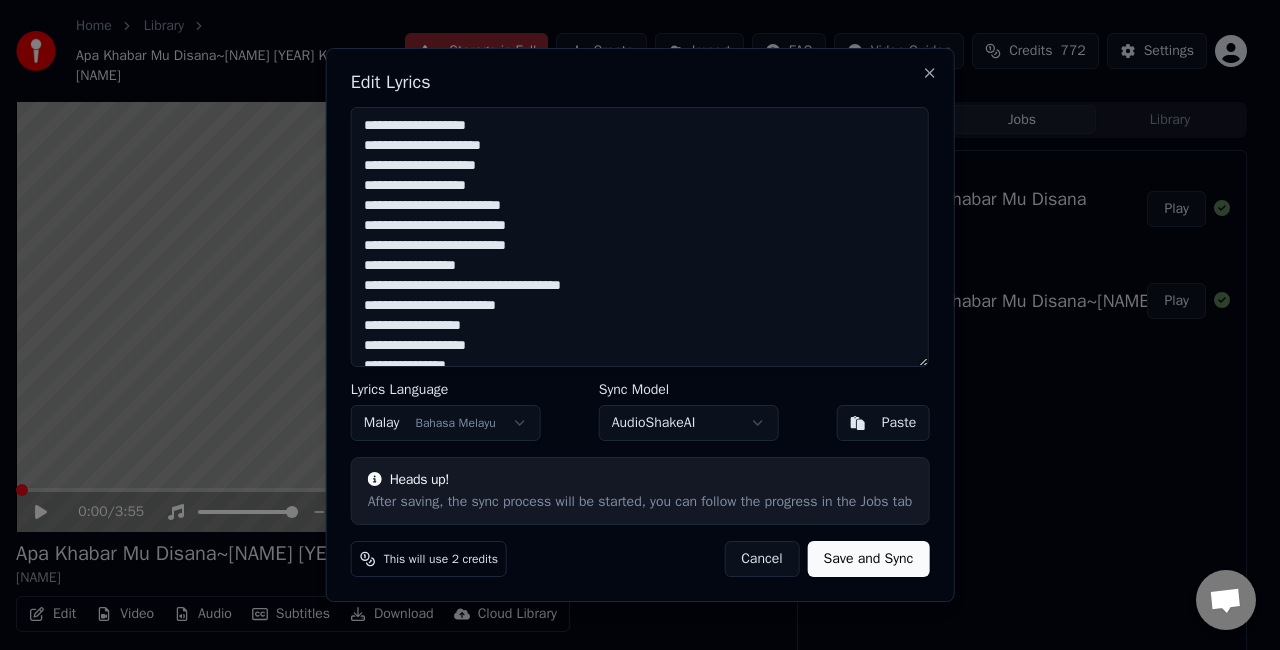 click on "**********" at bounding box center [640, 237] 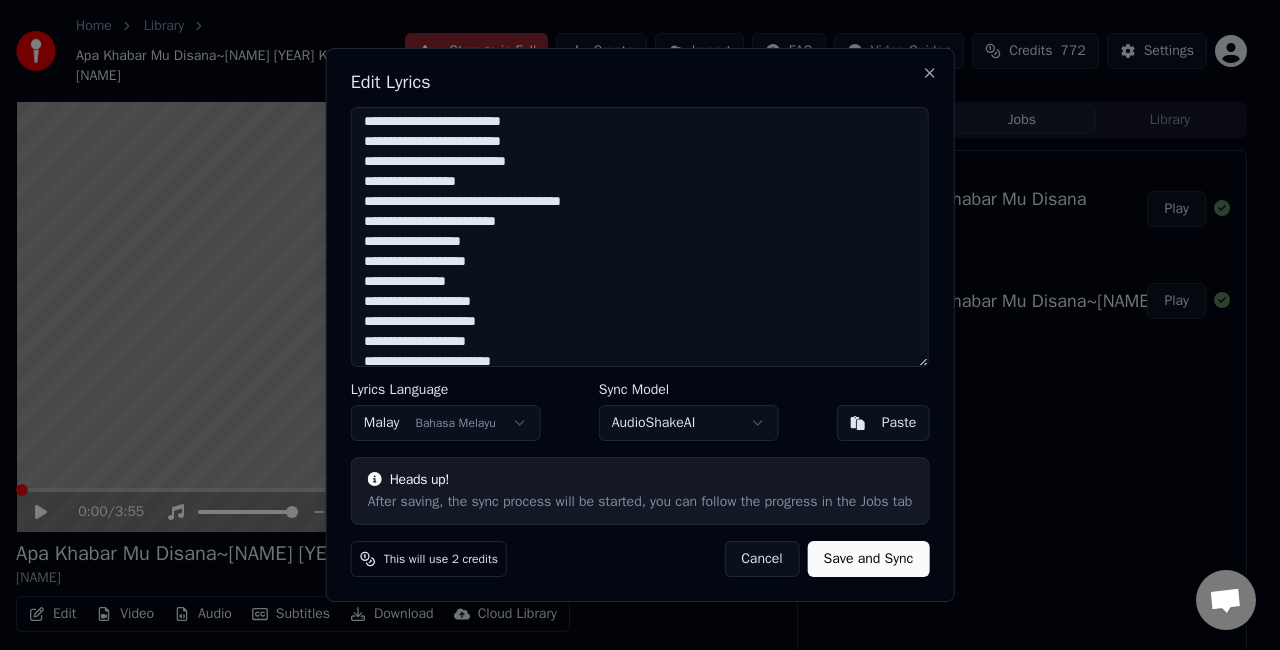 scroll, scrollTop: 100, scrollLeft: 0, axis: vertical 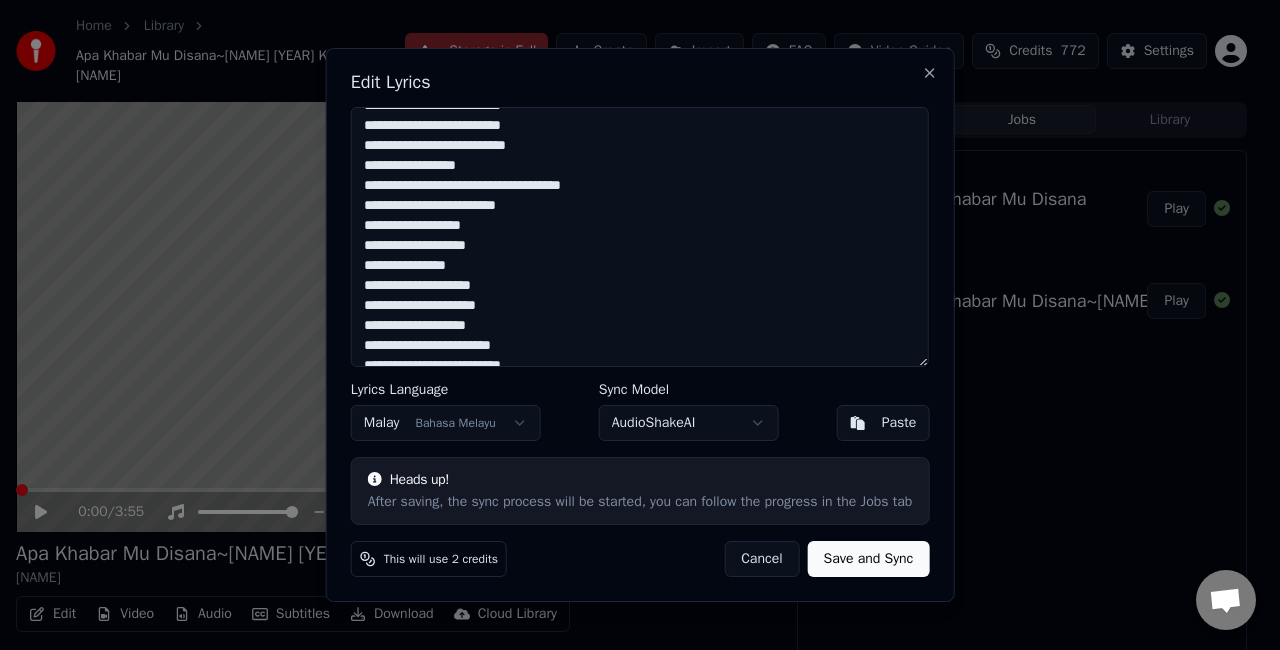 click on "**********" at bounding box center (640, 237) 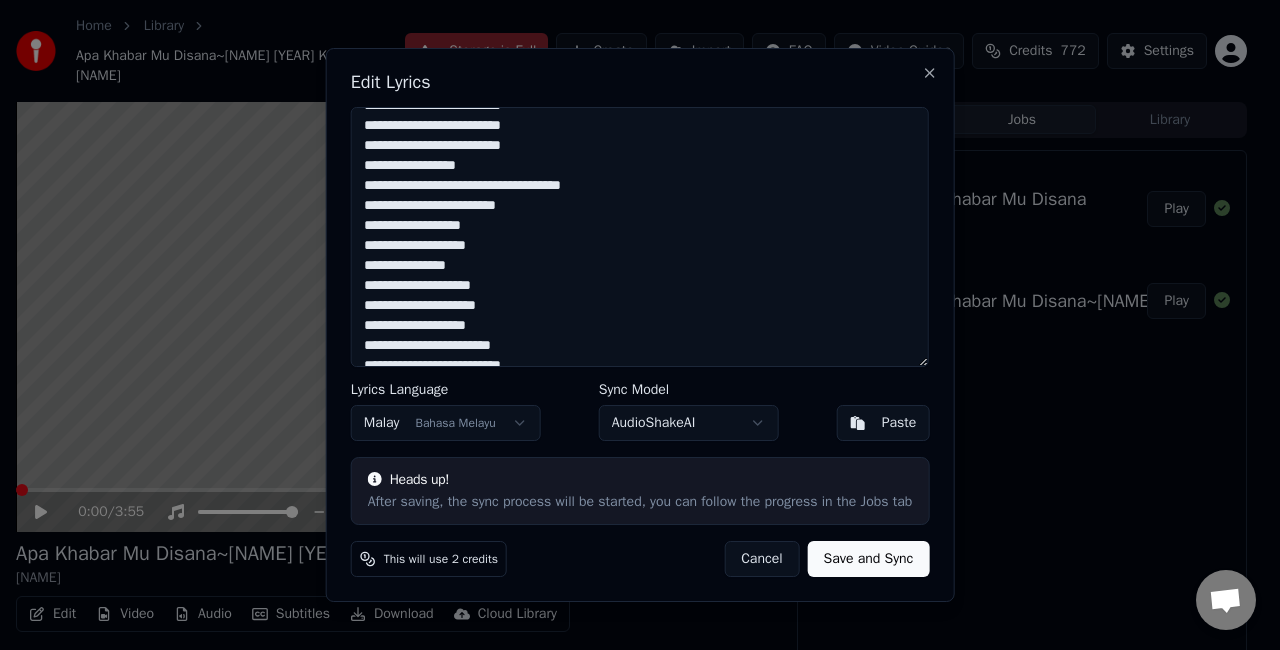 click on "**********" at bounding box center (640, 237) 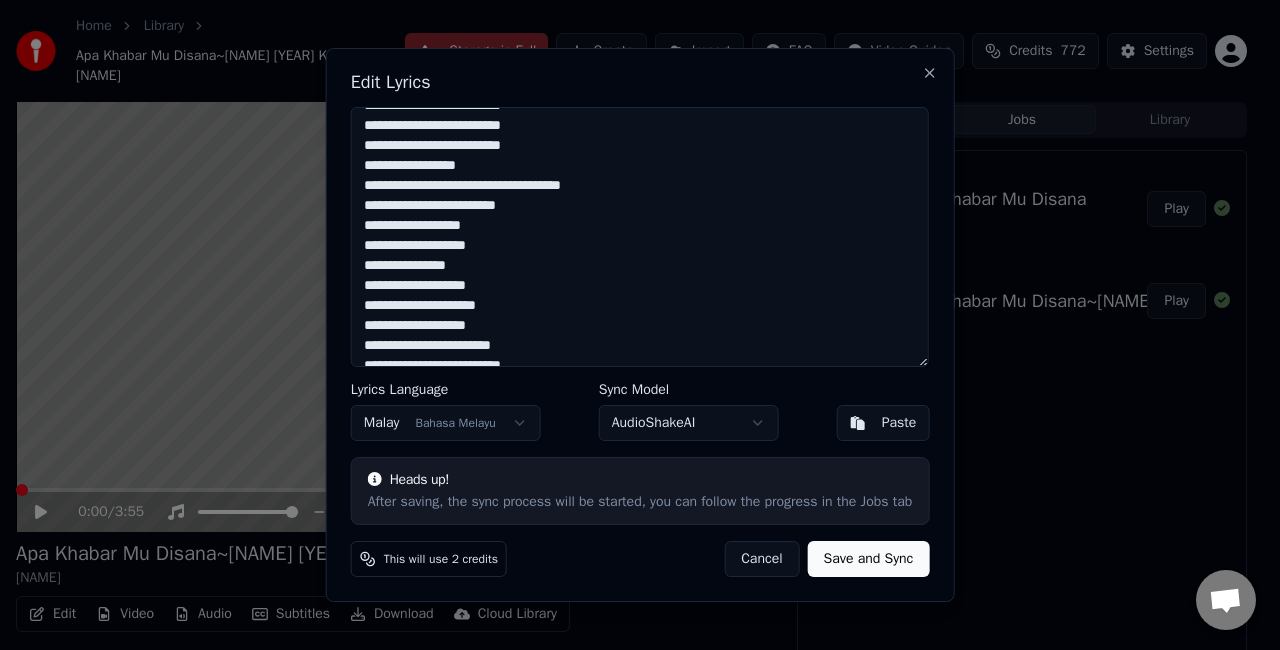 click on "**********" at bounding box center [640, 237] 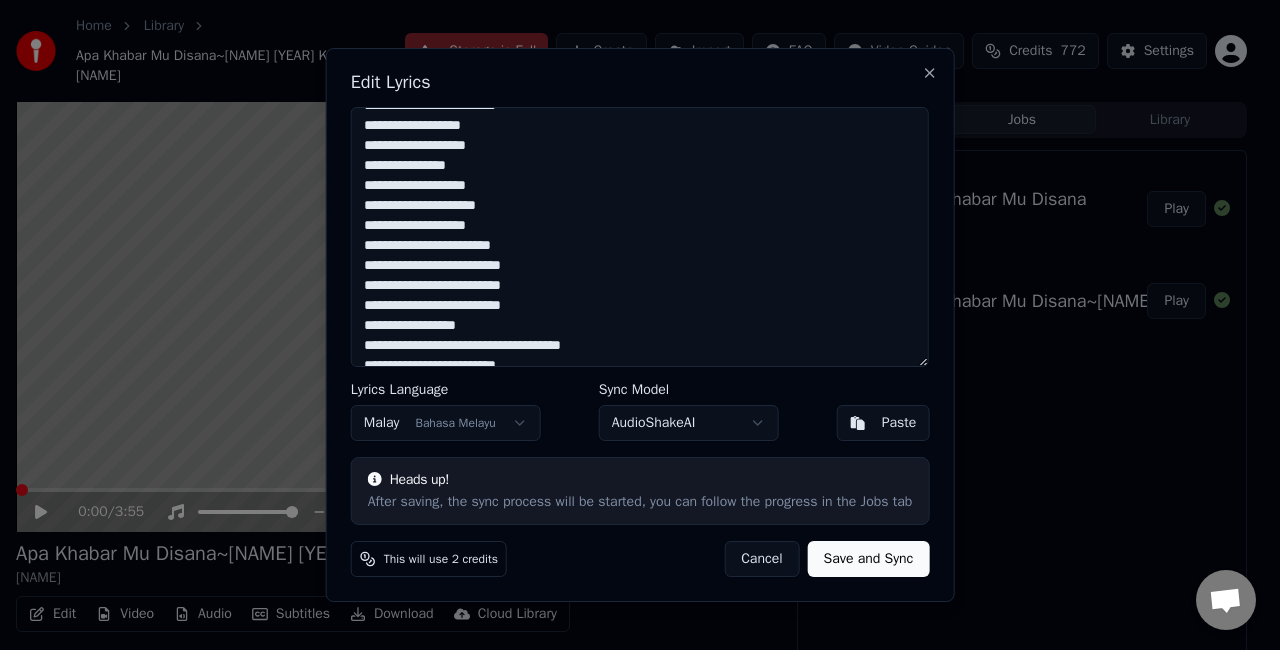 click on "**********" at bounding box center [640, 237] 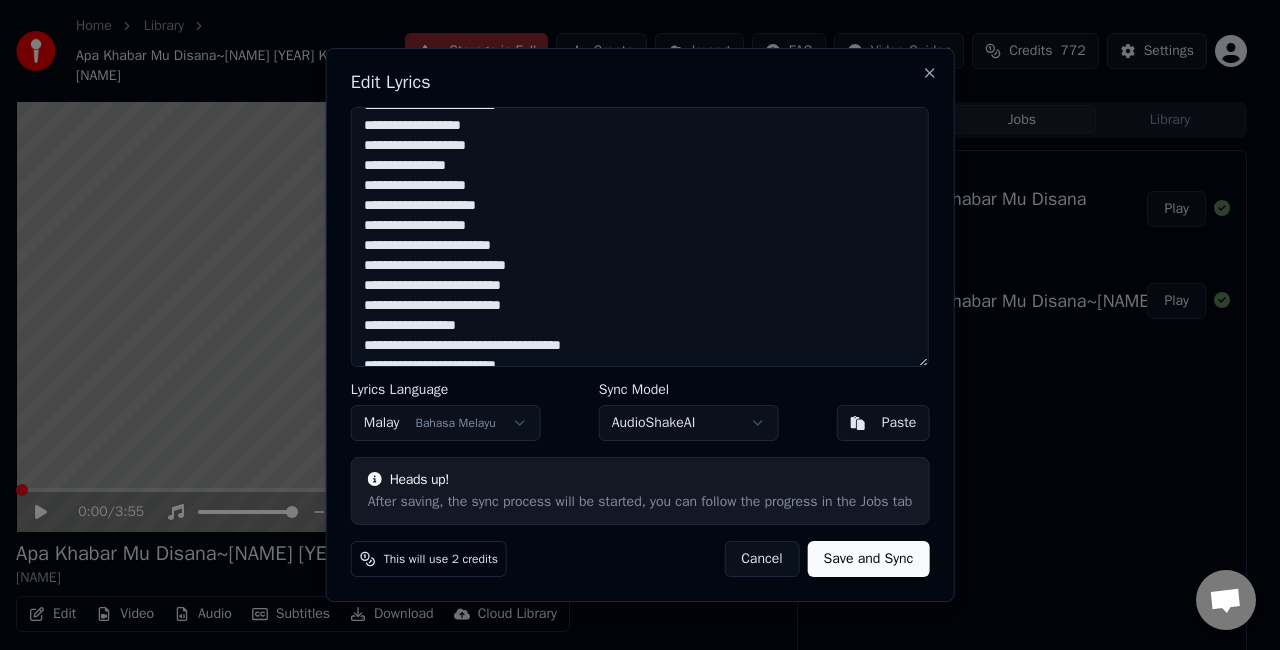 click on "**********" at bounding box center [640, 237] 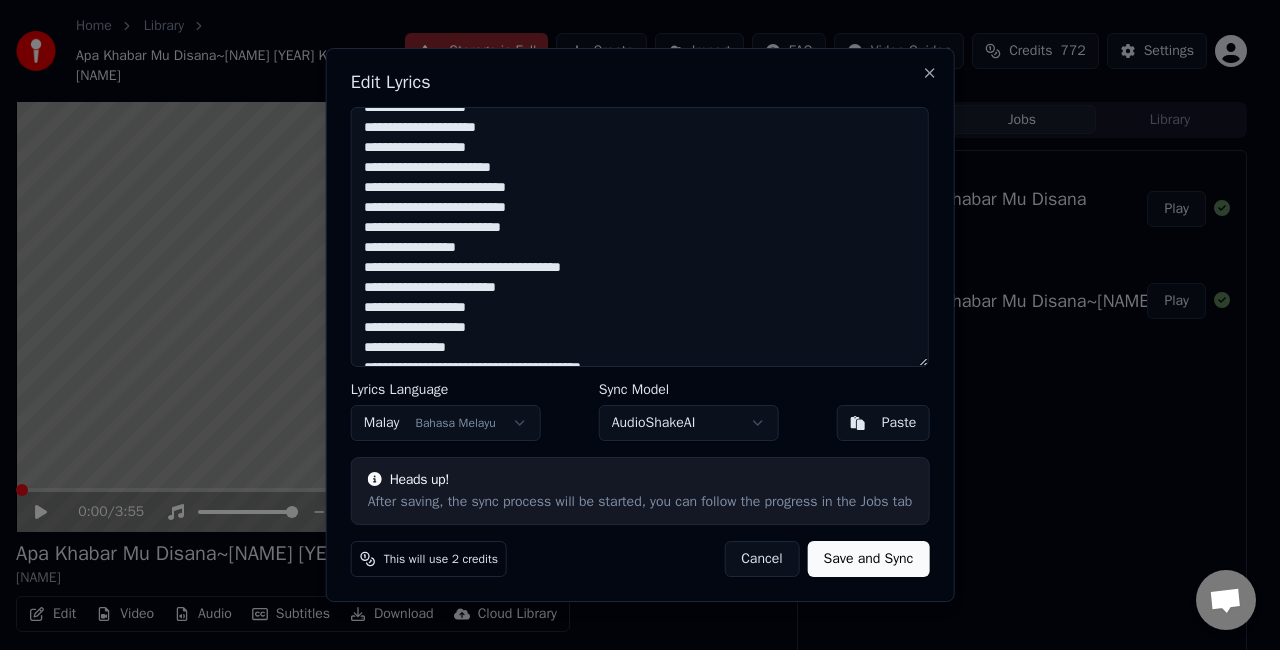 scroll, scrollTop: 300, scrollLeft: 0, axis: vertical 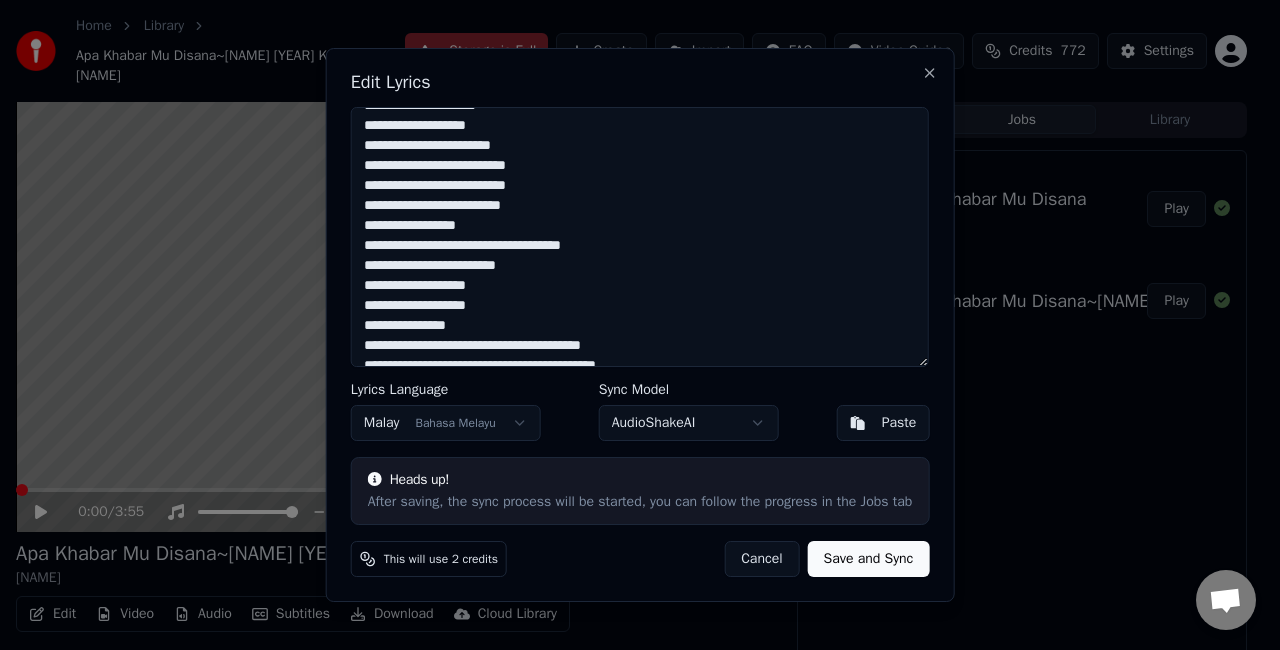 click on "**********" at bounding box center [640, 237] 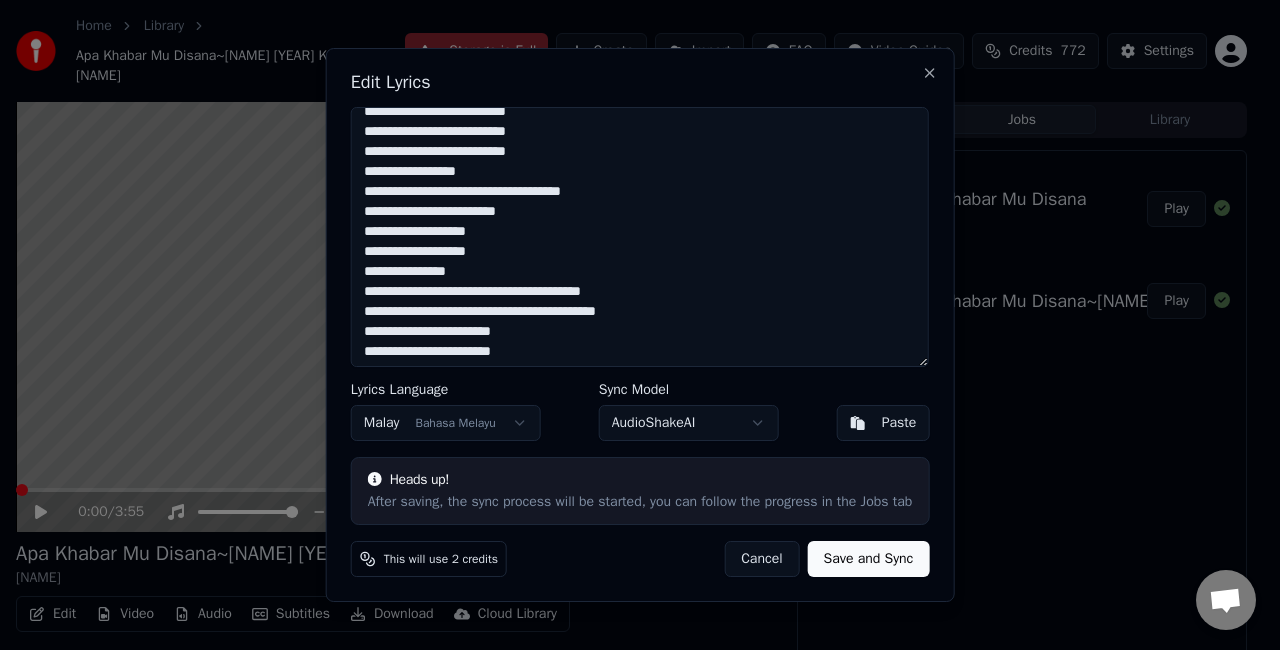 scroll, scrollTop: 356, scrollLeft: 0, axis: vertical 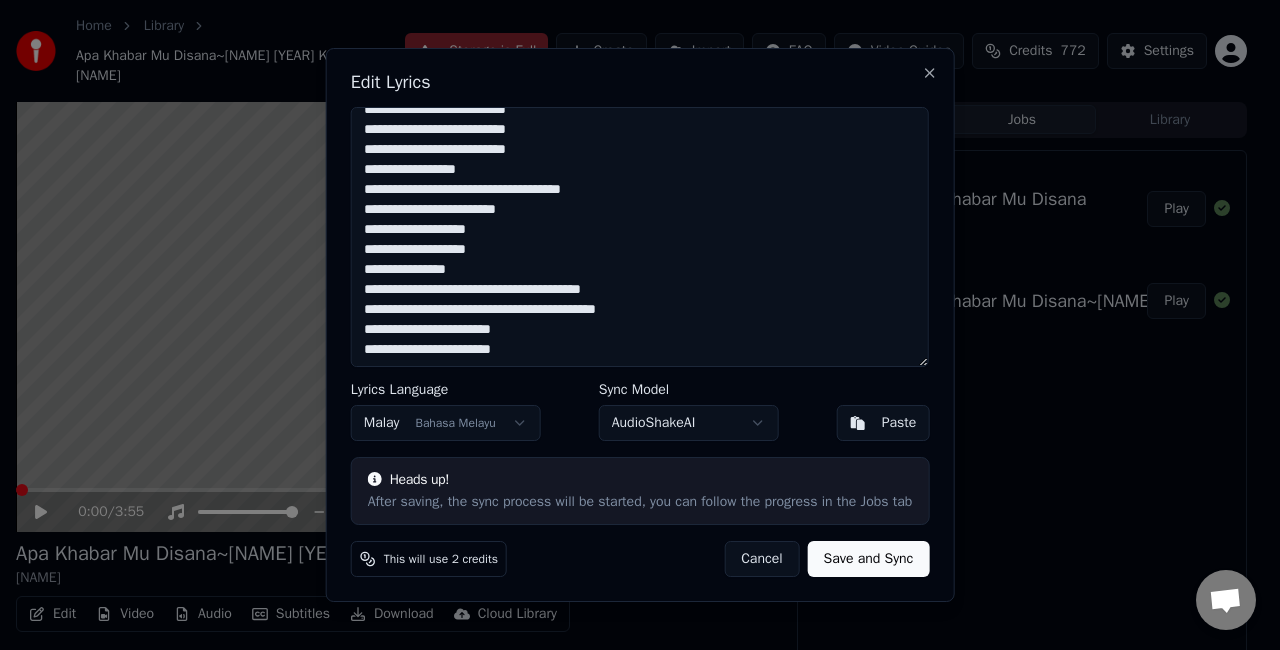 click on "**********" at bounding box center [640, 237] 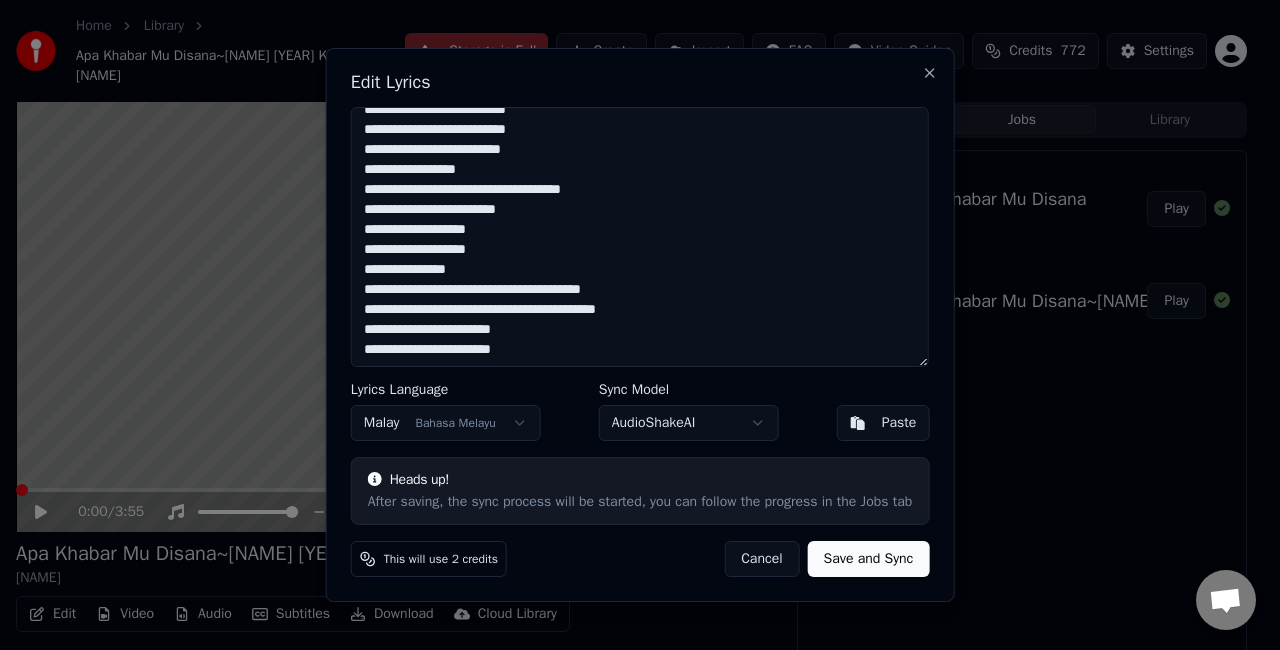 click on "**********" at bounding box center (640, 237) 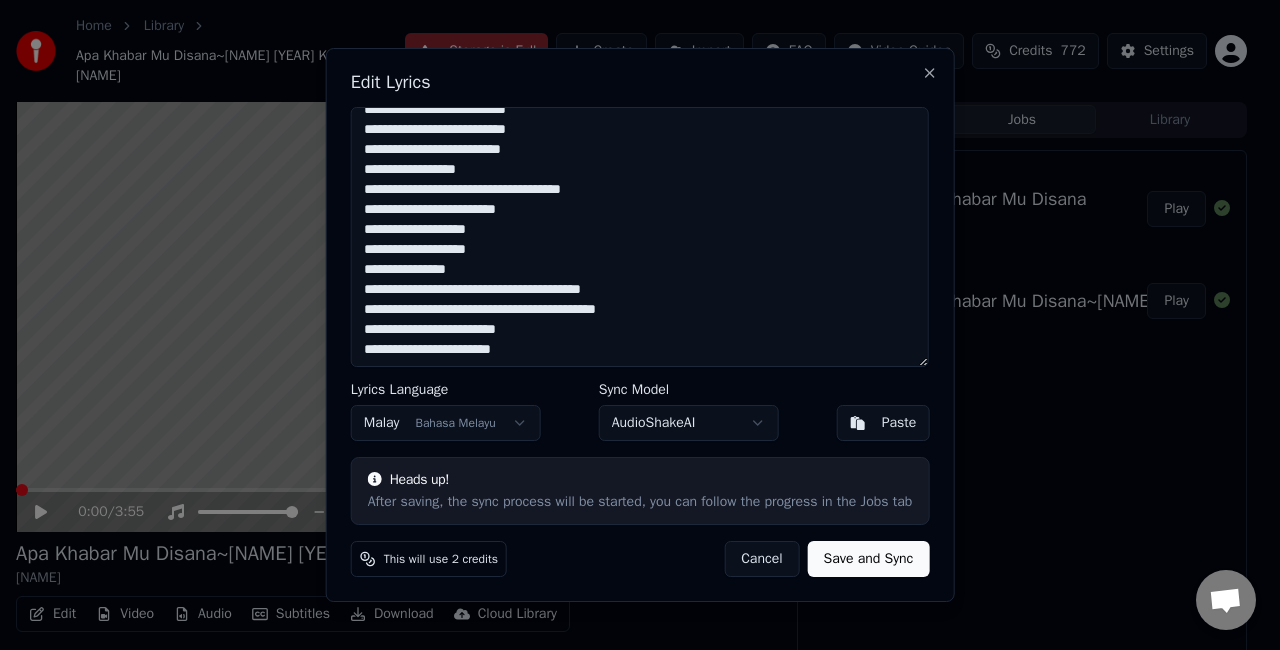click on "**********" at bounding box center [640, 237] 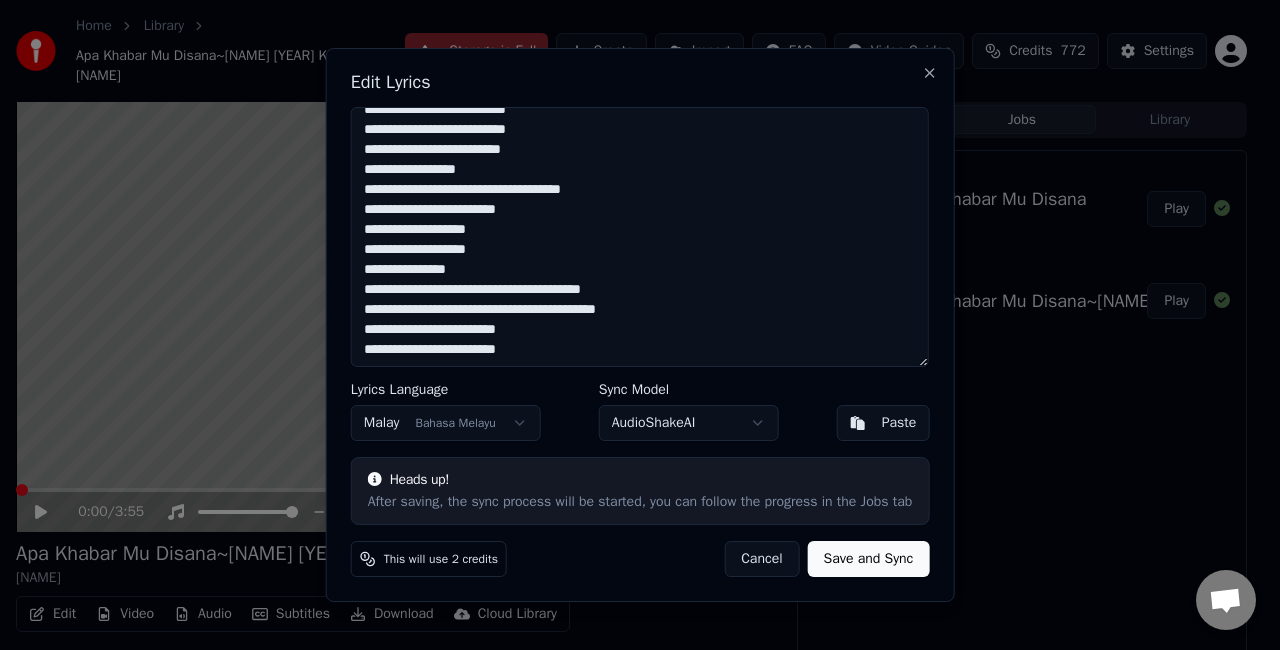 click on "**********" at bounding box center [640, 237] 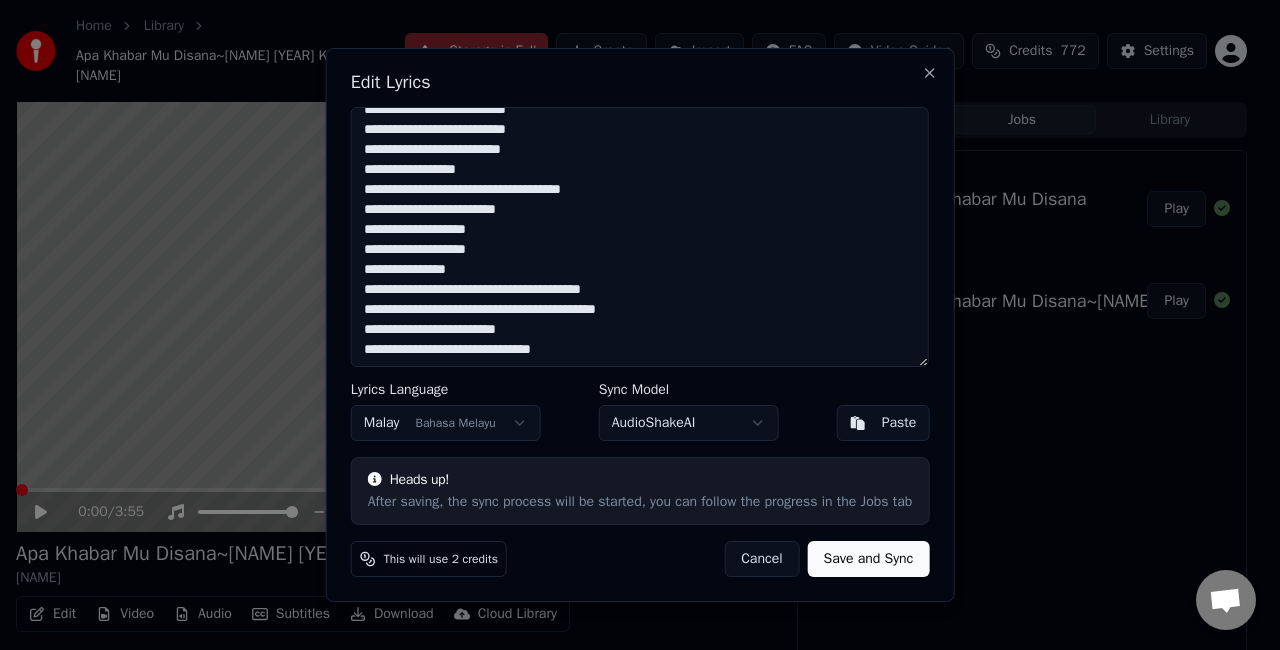 scroll, scrollTop: 368, scrollLeft: 0, axis: vertical 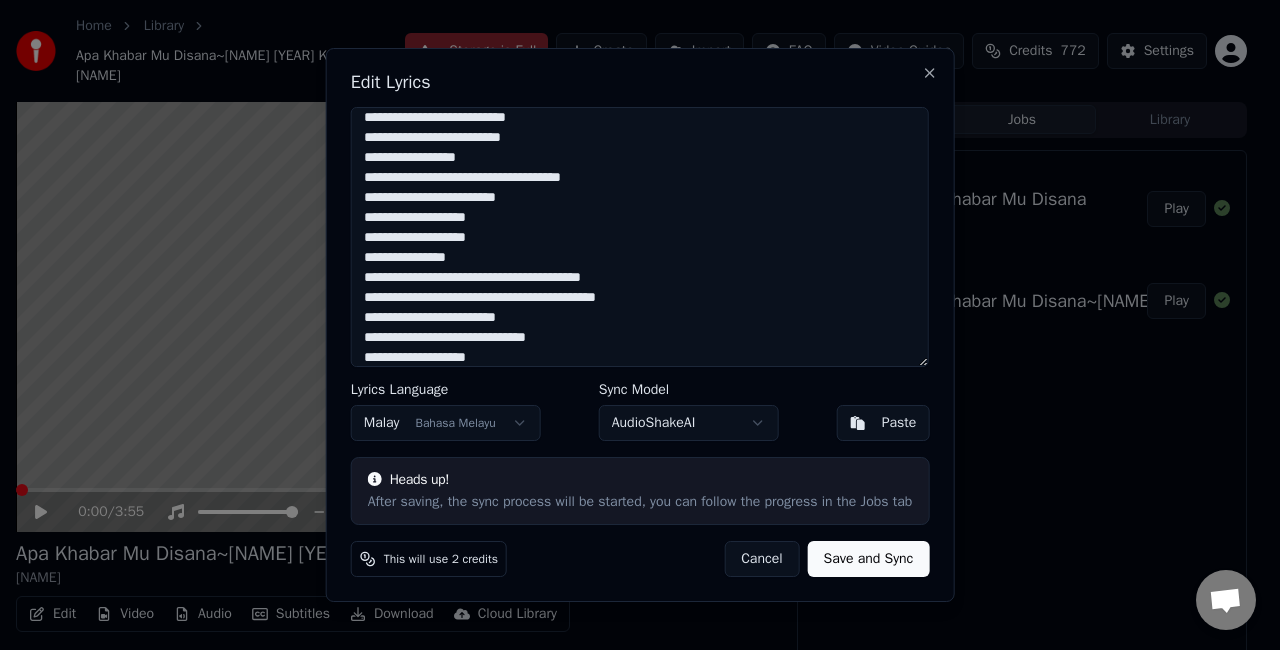 click on "**********" at bounding box center (640, 237) 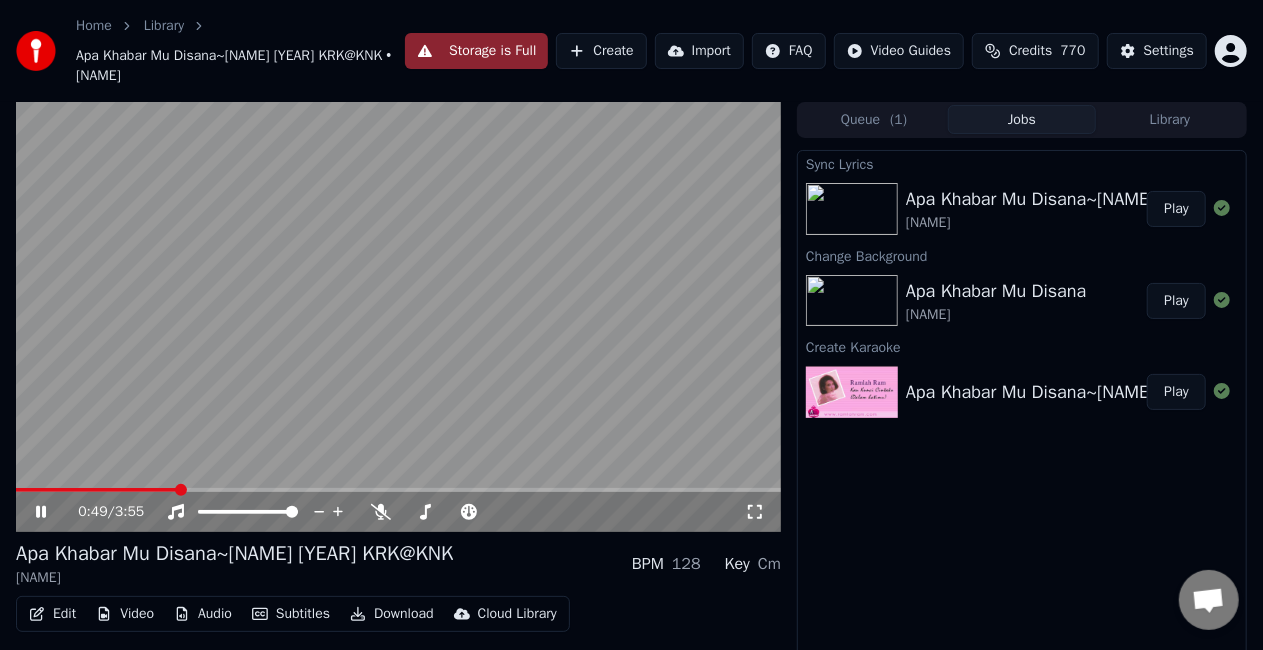 click at bounding box center (398, 317) 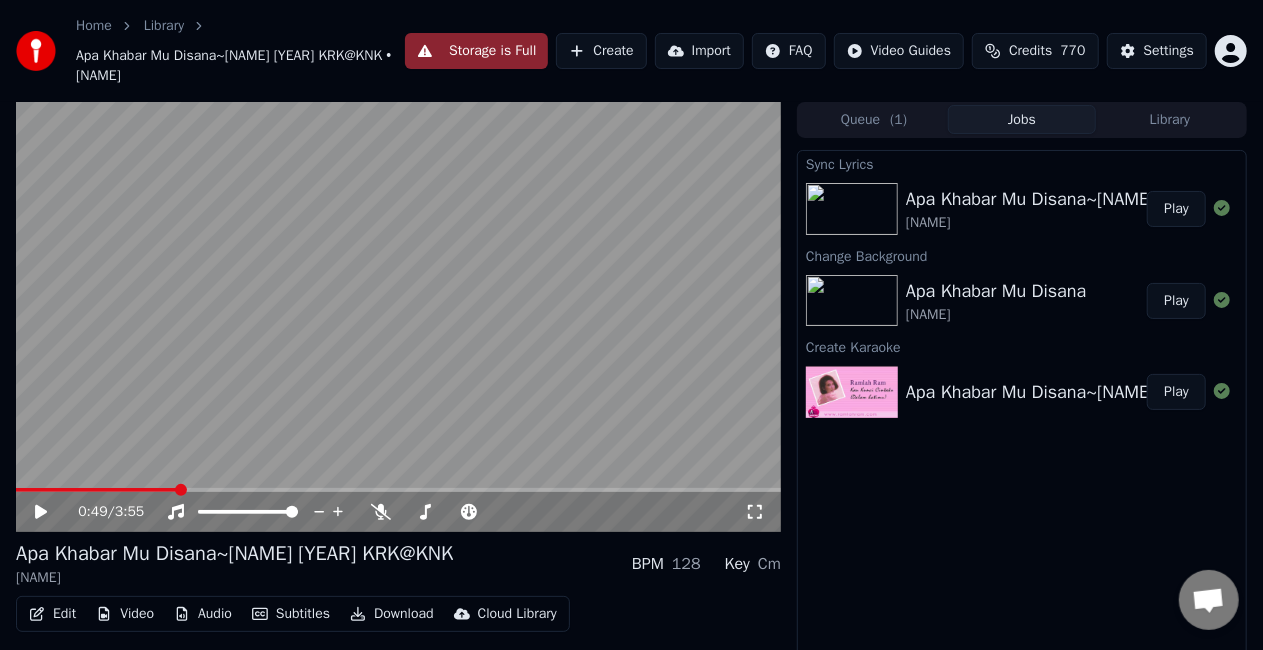 click on "Edit" at bounding box center (52, 614) 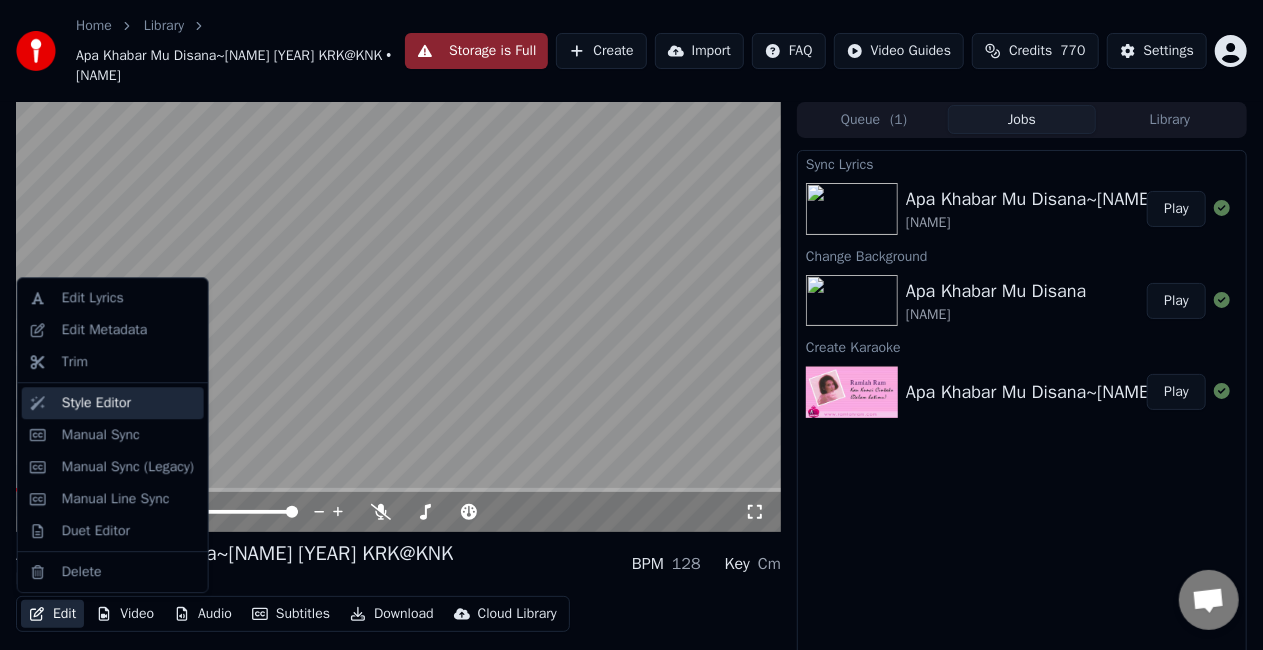 click on "Style Editor" at bounding box center (129, 403) 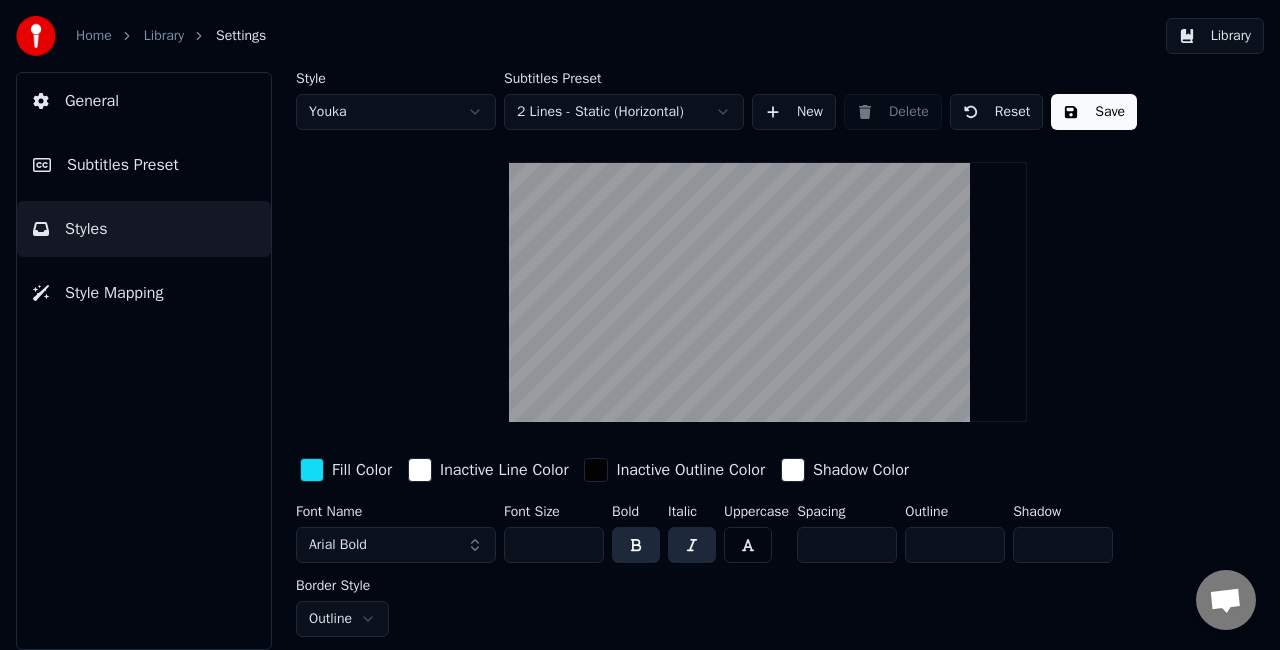 click at bounding box center [312, 470] 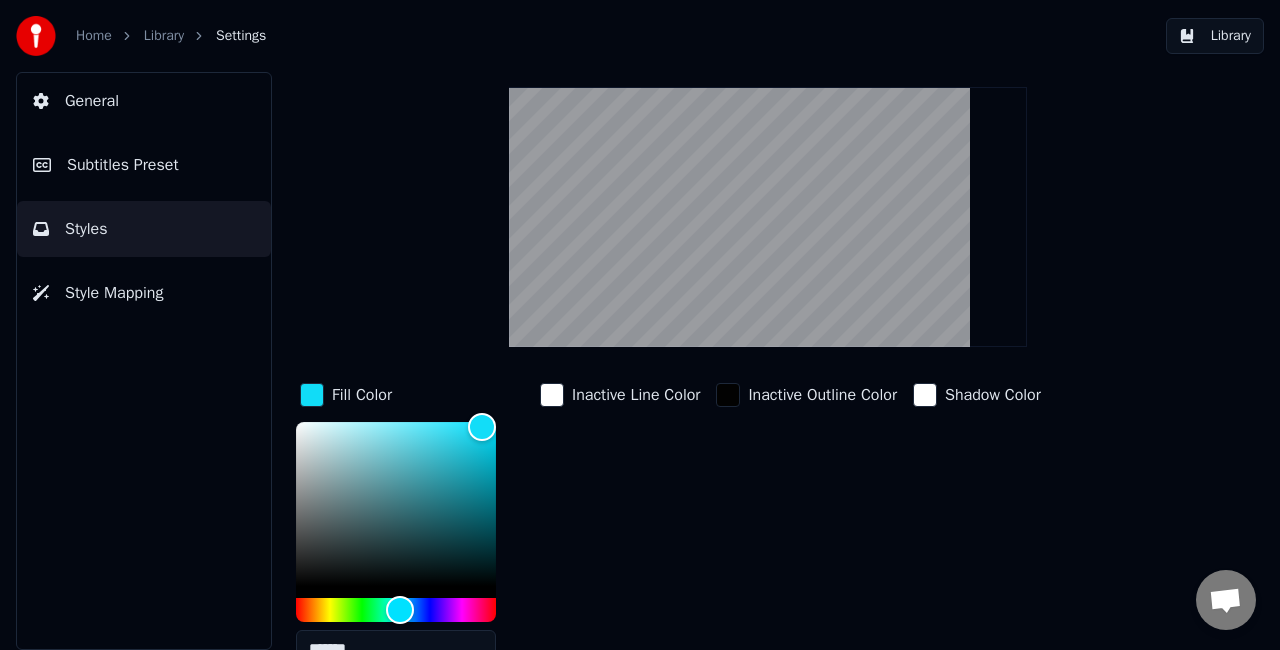 scroll, scrollTop: 200, scrollLeft: 0, axis: vertical 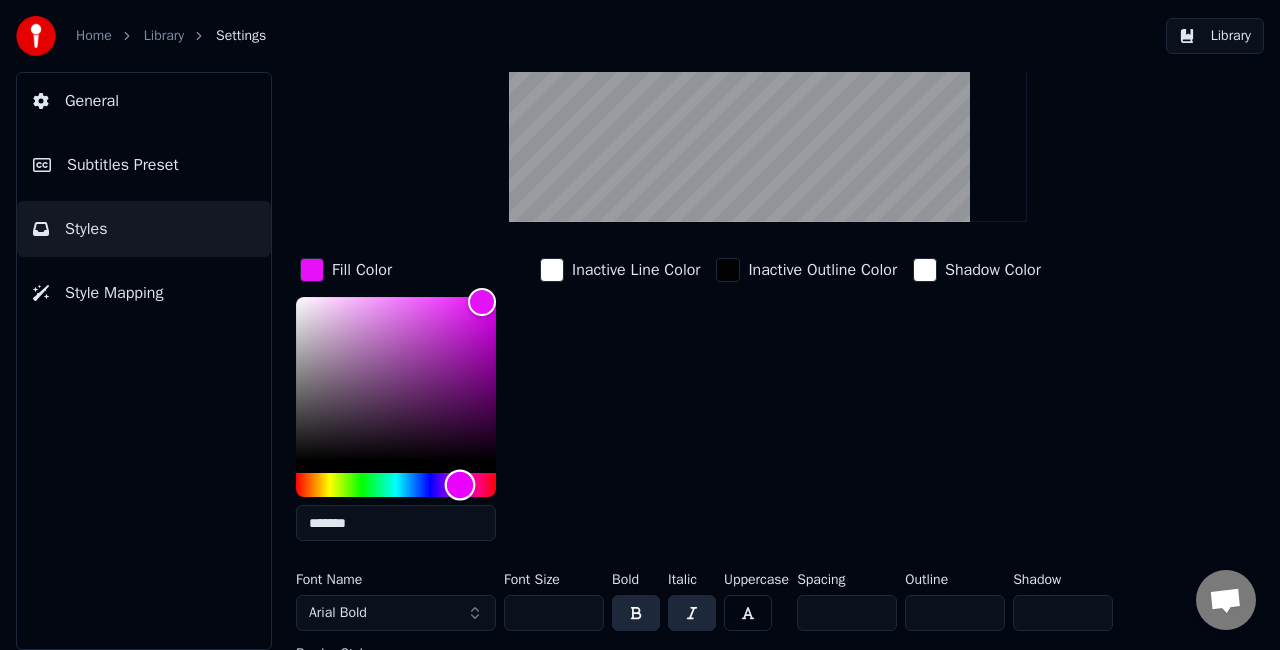 type on "*******" 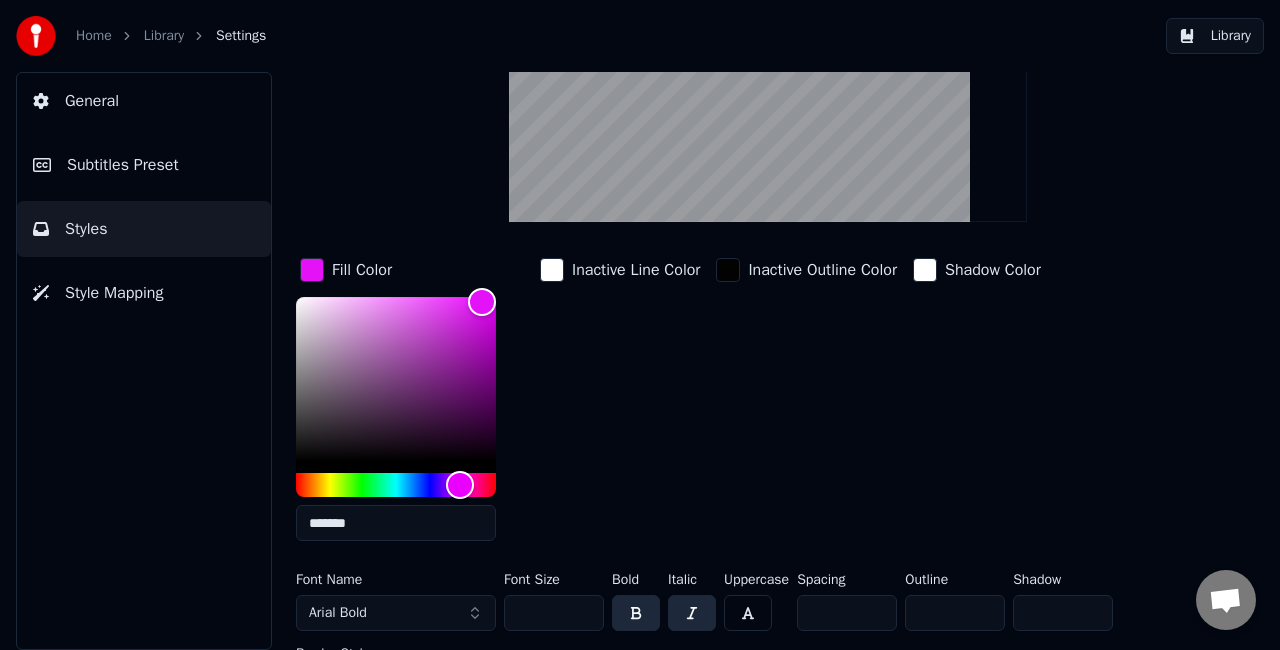 click on "***" at bounding box center [554, 613] 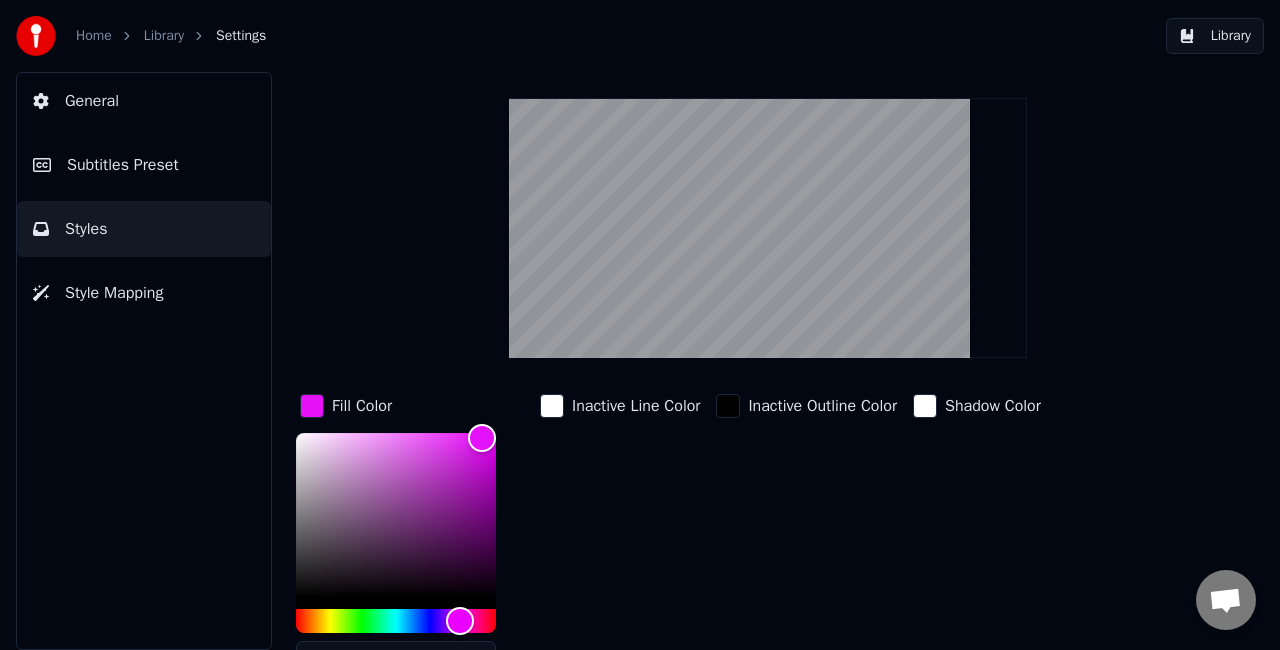 scroll, scrollTop: 0, scrollLeft: 0, axis: both 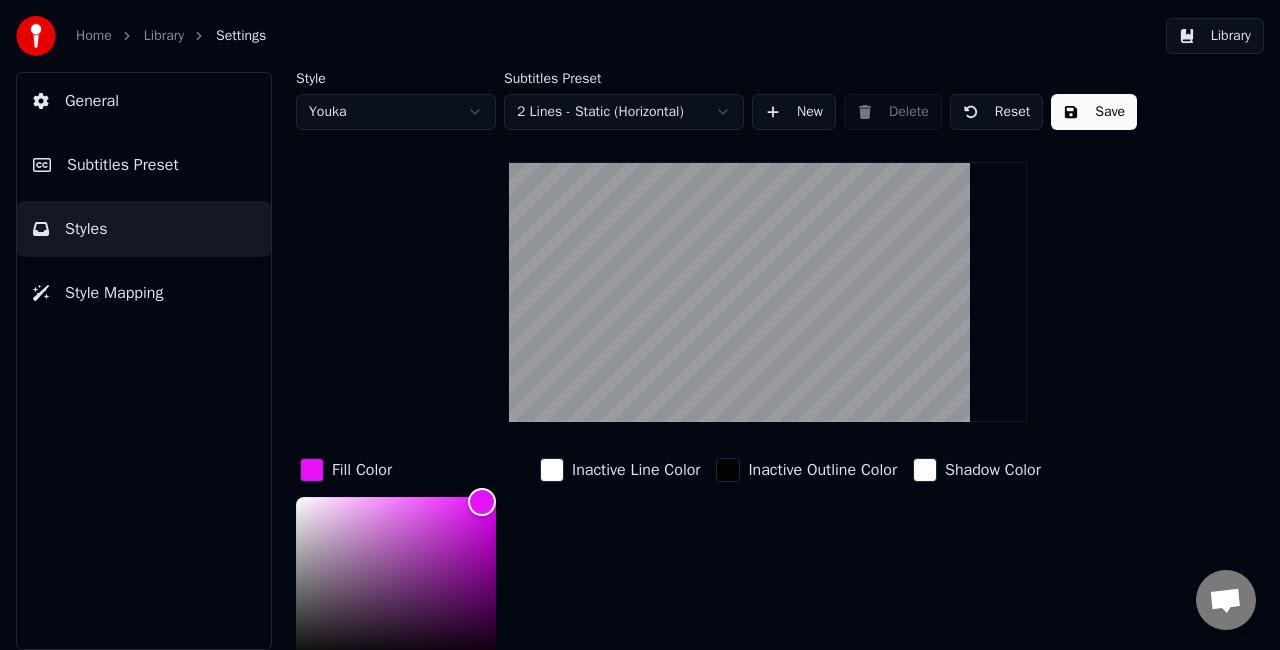 click on "Save" at bounding box center (1094, 112) 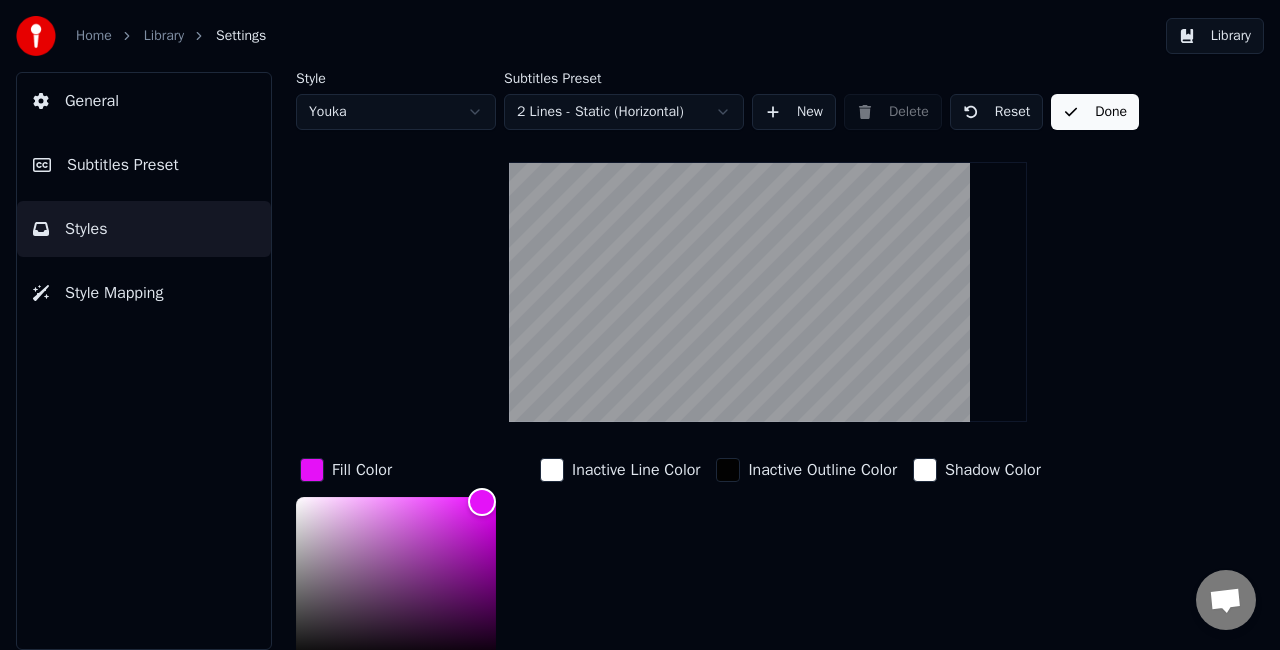 click on "Library" at bounding box center (1215, 36) 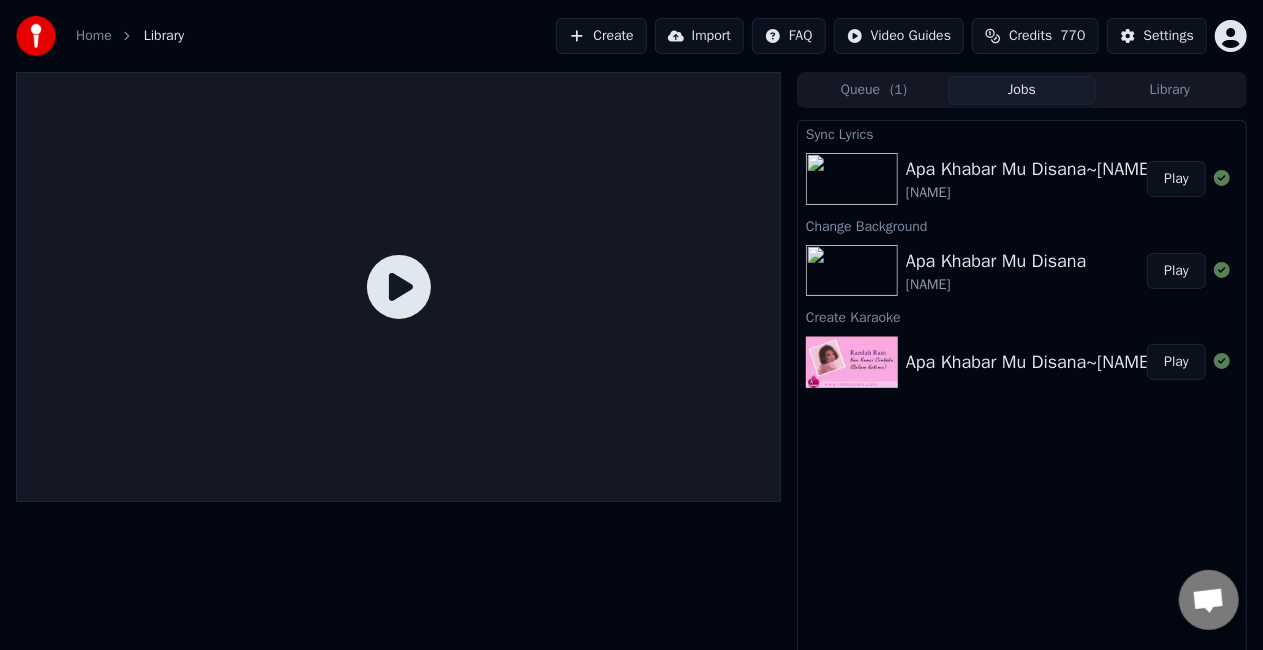 click on "Jobs" at bounding box center (1022, 90) 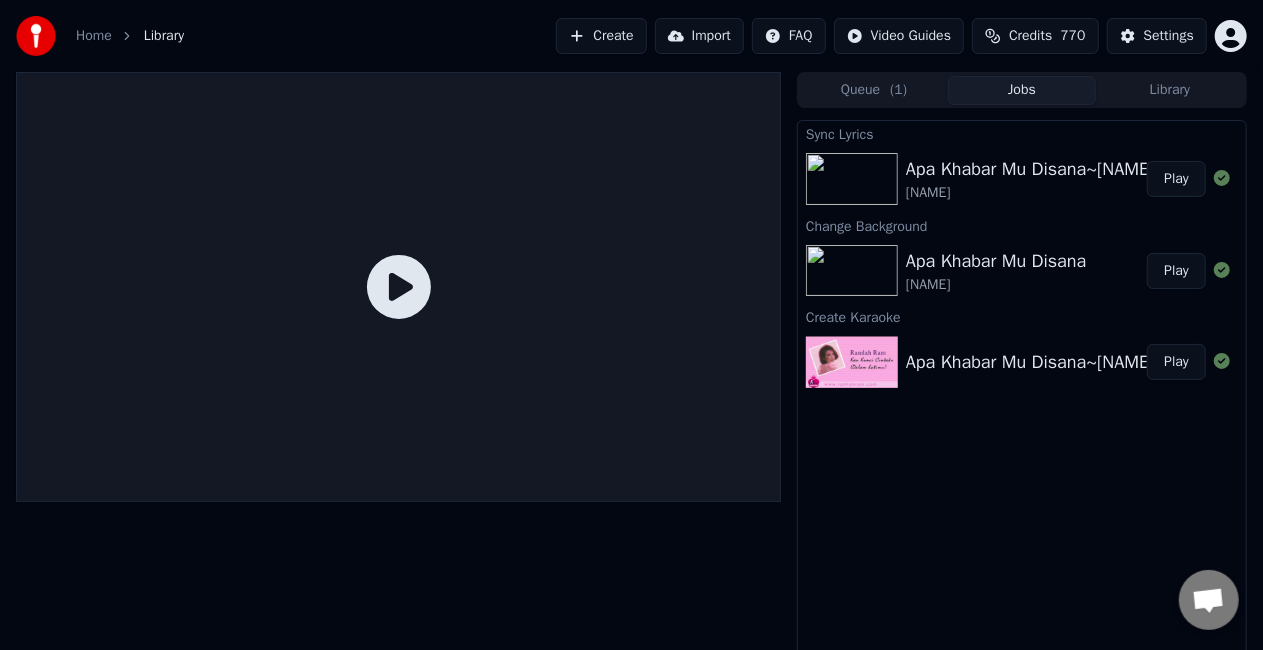 click on "Play" at bounding box center [1176, 179] 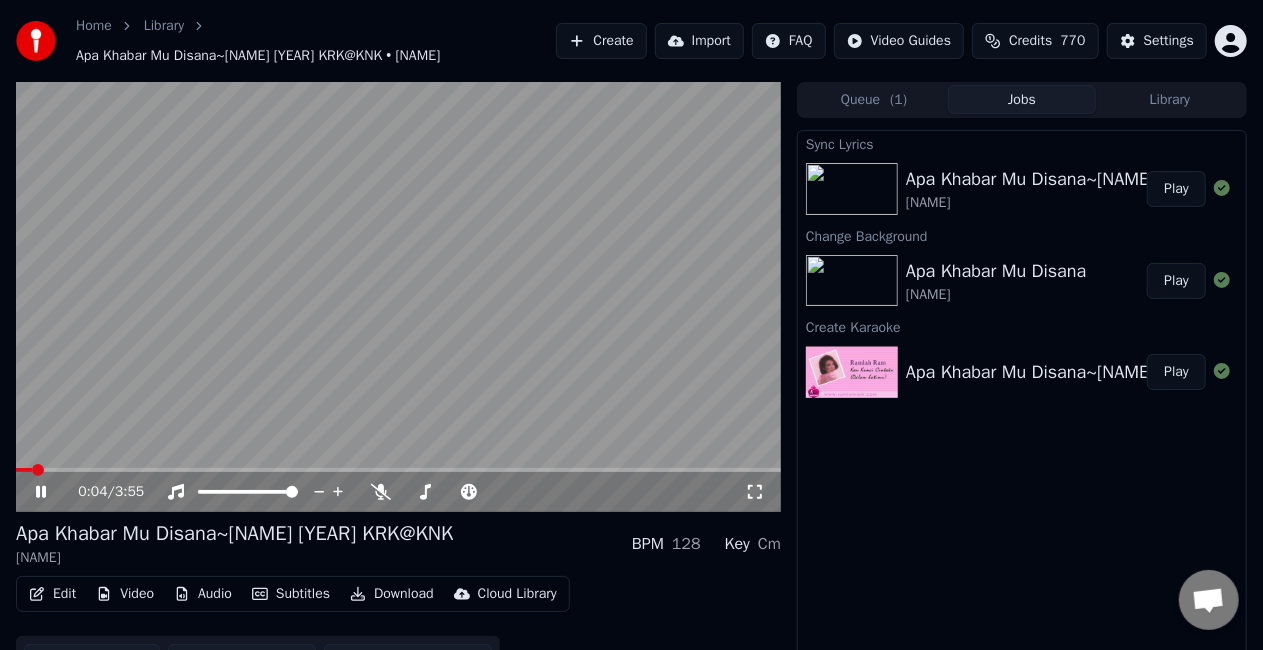 click at bounding box center [398, 297] 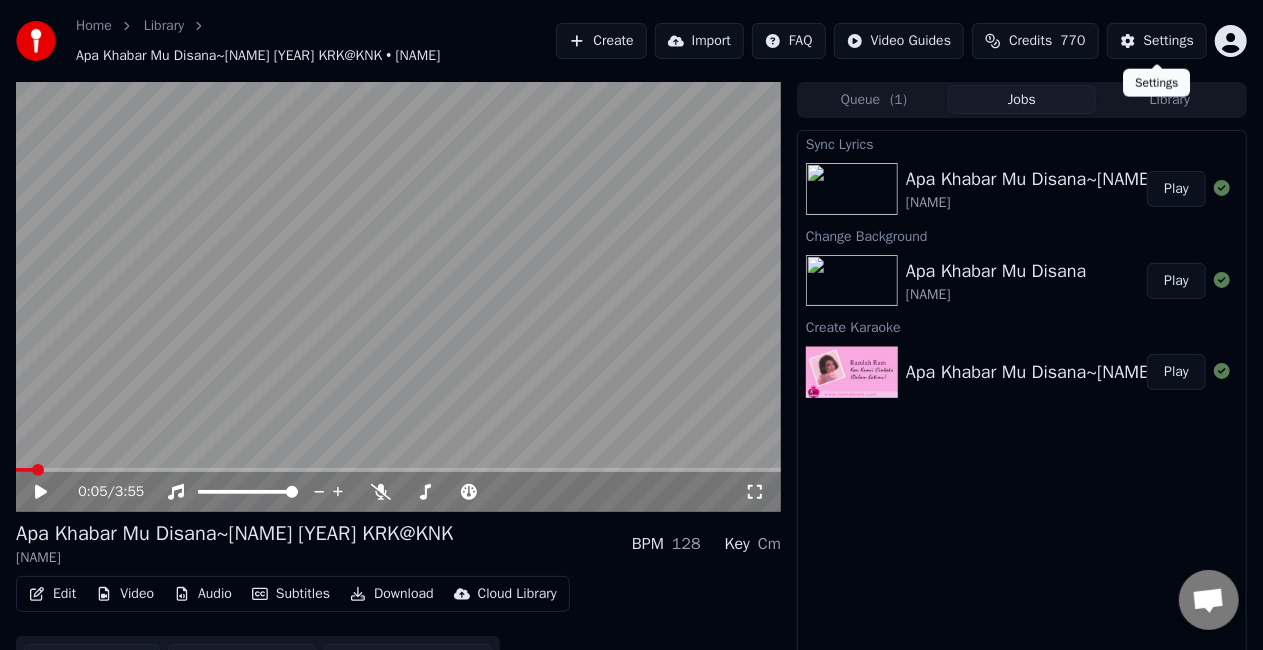 click on "Settings" at bounding box center [1169, 41] 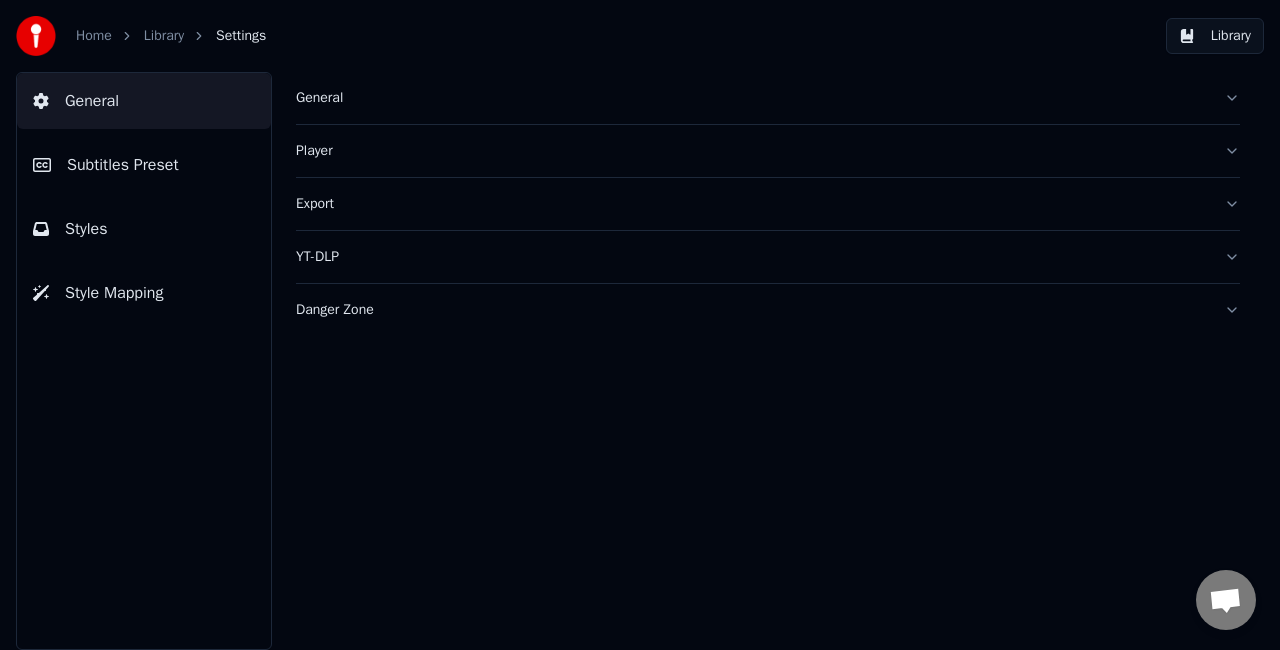 click on "Subtitles Preset" at bounding box center (144, 165) 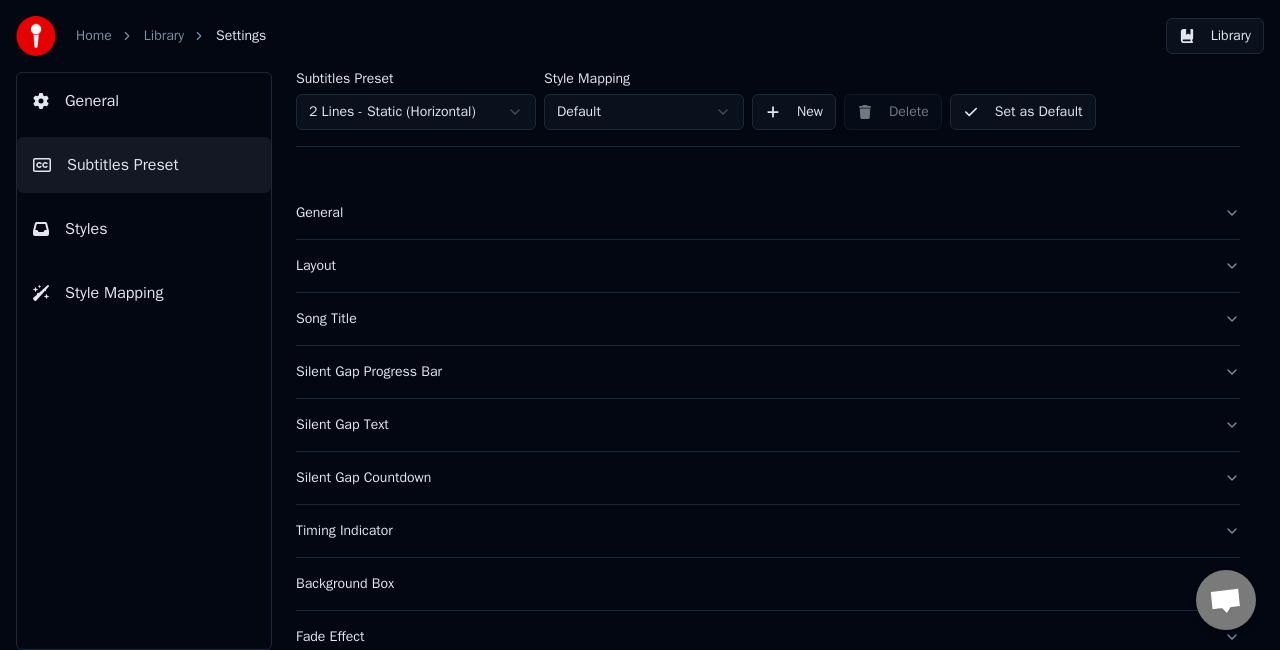 click on "Song Title" at bounding box center [768, 319] 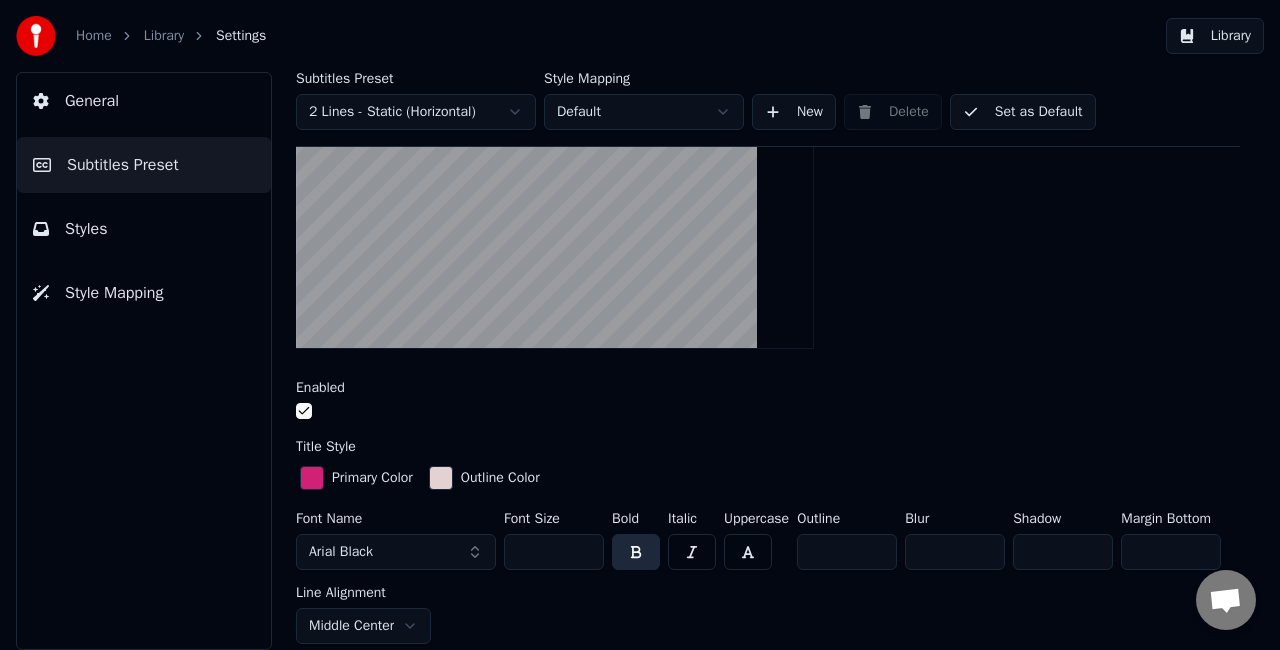 scroll, scrollTop: 400, scrollLeft: 0, axis: vertical 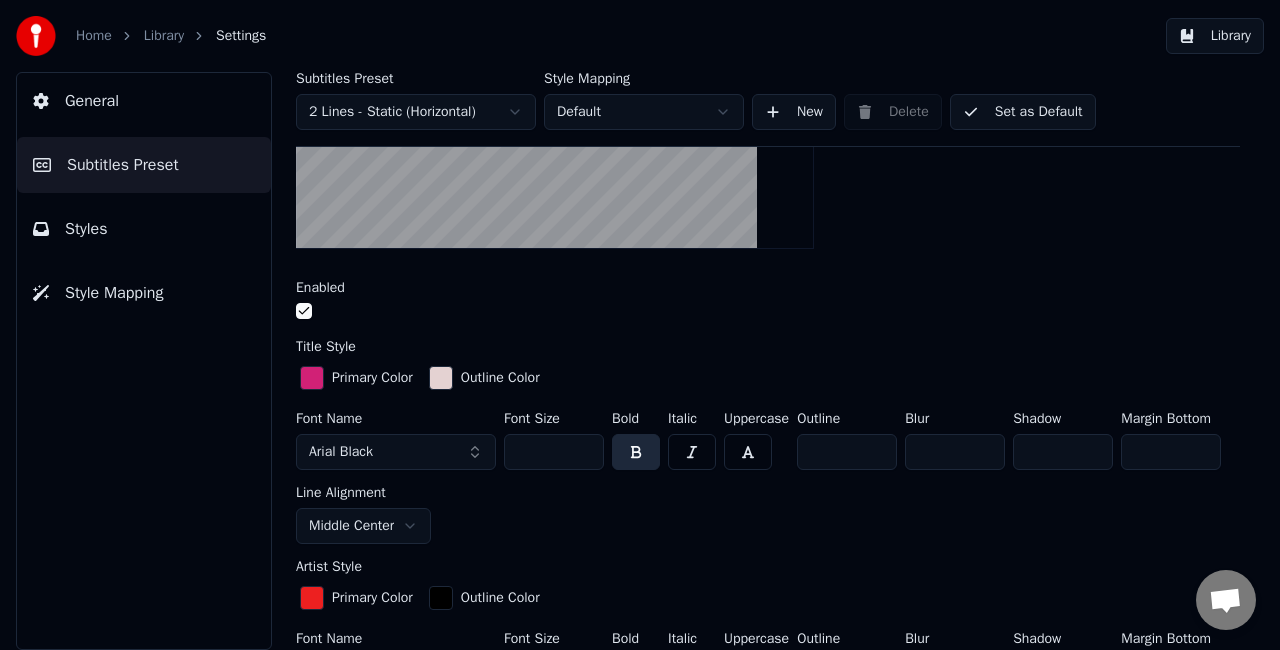 click on "***" at bounding box center (554, 452) 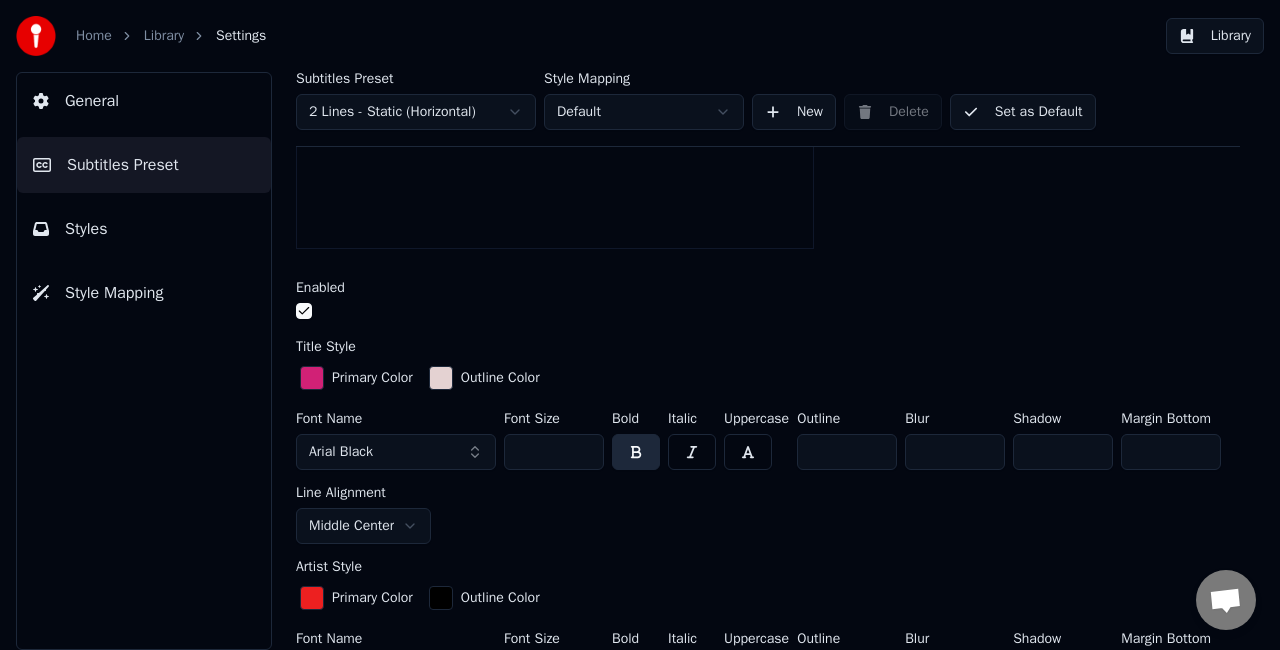 click on "***" at bounding box center (554, 452) 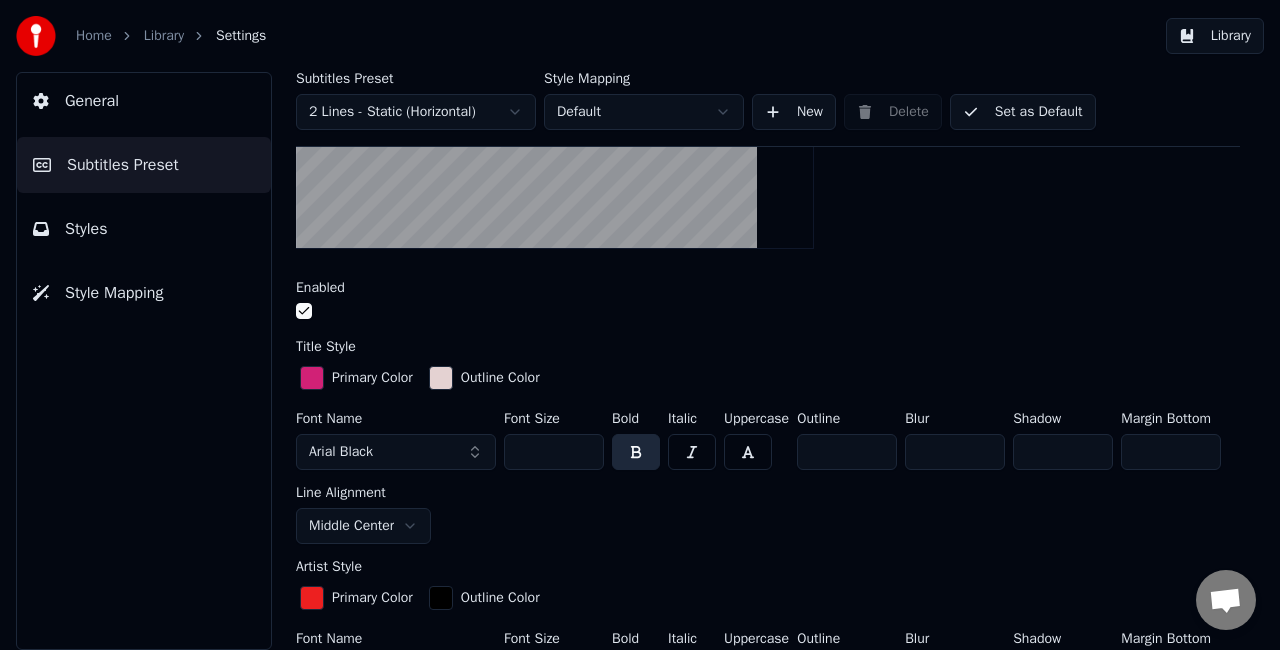 click on "***" at bounding box center (554, 452) 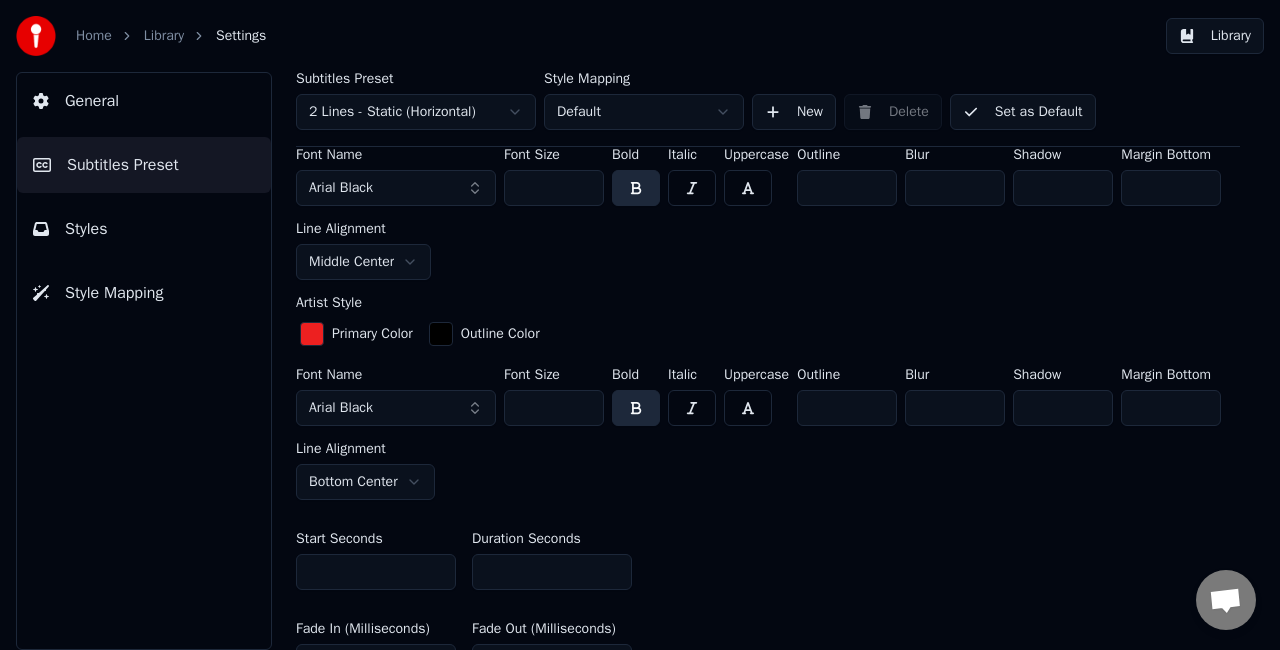 scroll, scrollTop: 700, scrollLeft: 0, axis: vertical 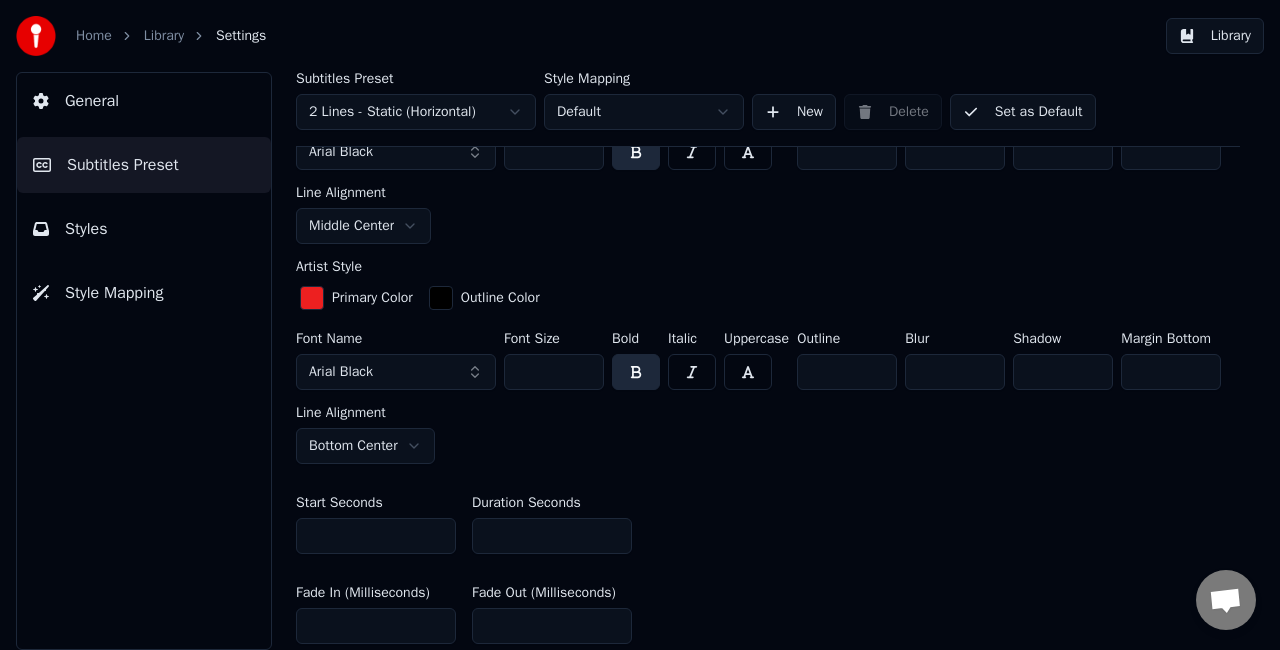 click on "***" at bounding box center [554, 372] 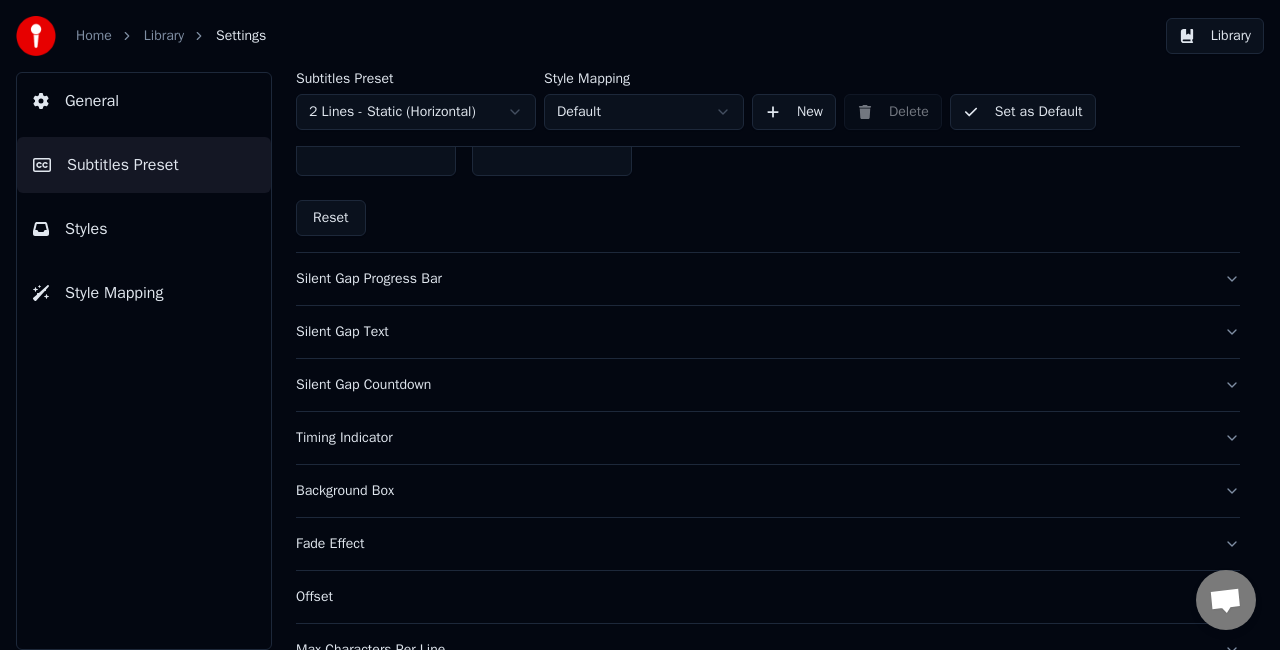 scroll, scrollTop: 1200, scrollLeft: 0, axis: vertical 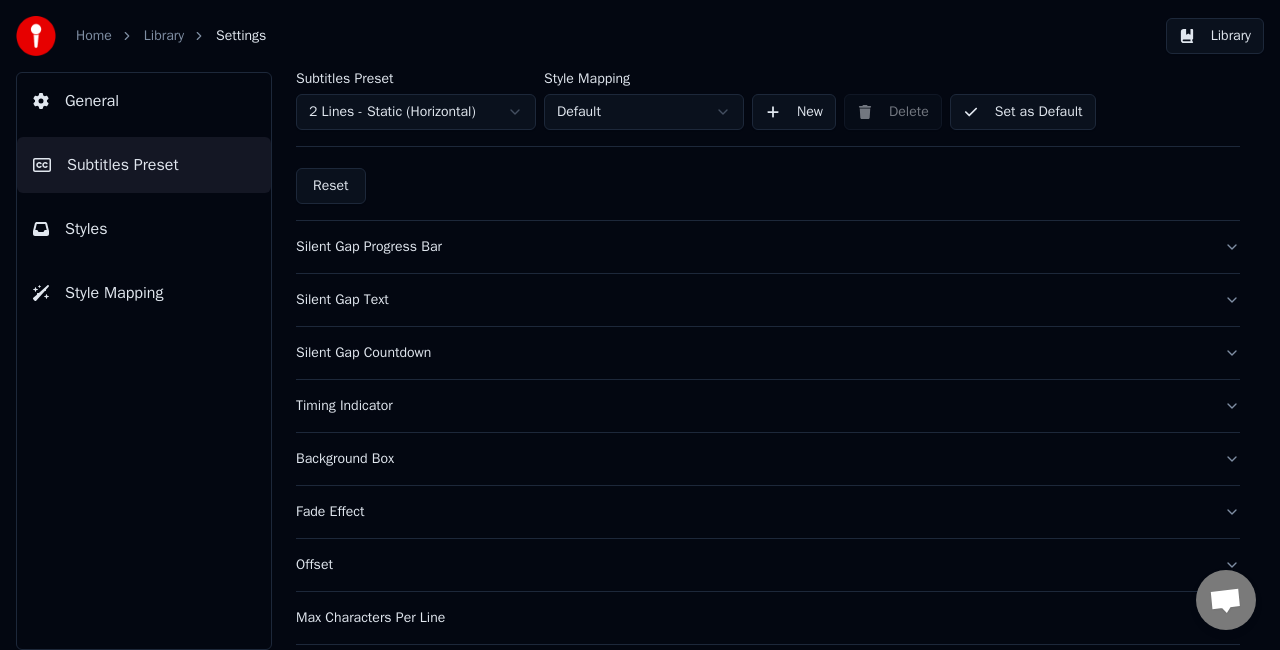 click on "Silent Gap Progress Bar" at bounding box center (752, 247) 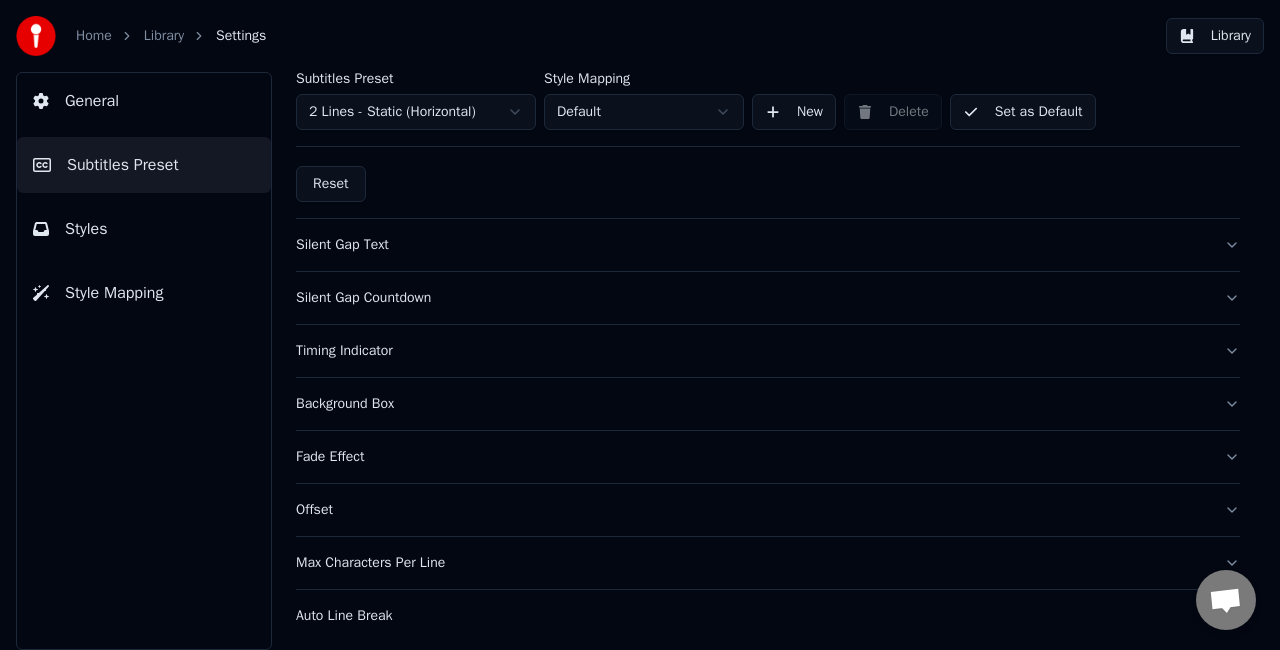 scroll, scrollTop: 1576, scrollLeft: 0, axis: vertical 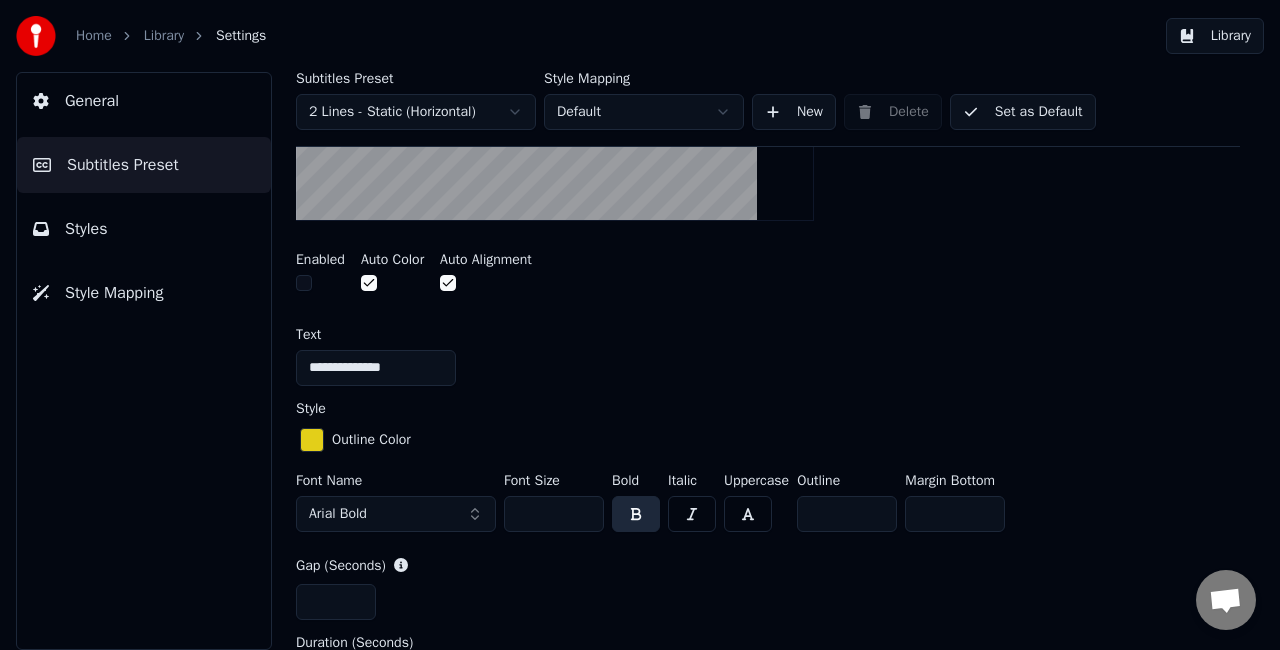 click on "Library" at bounding box center (1215, 36) 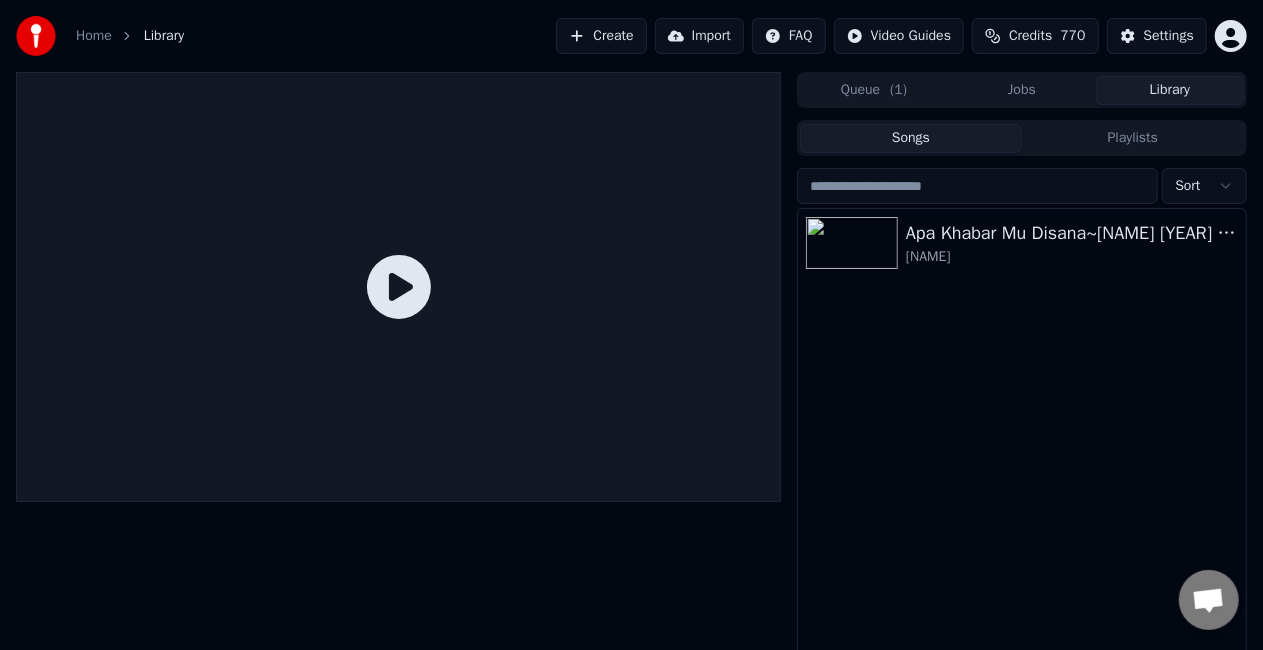 click on "Jobs" at bounding box center [1022, 90] 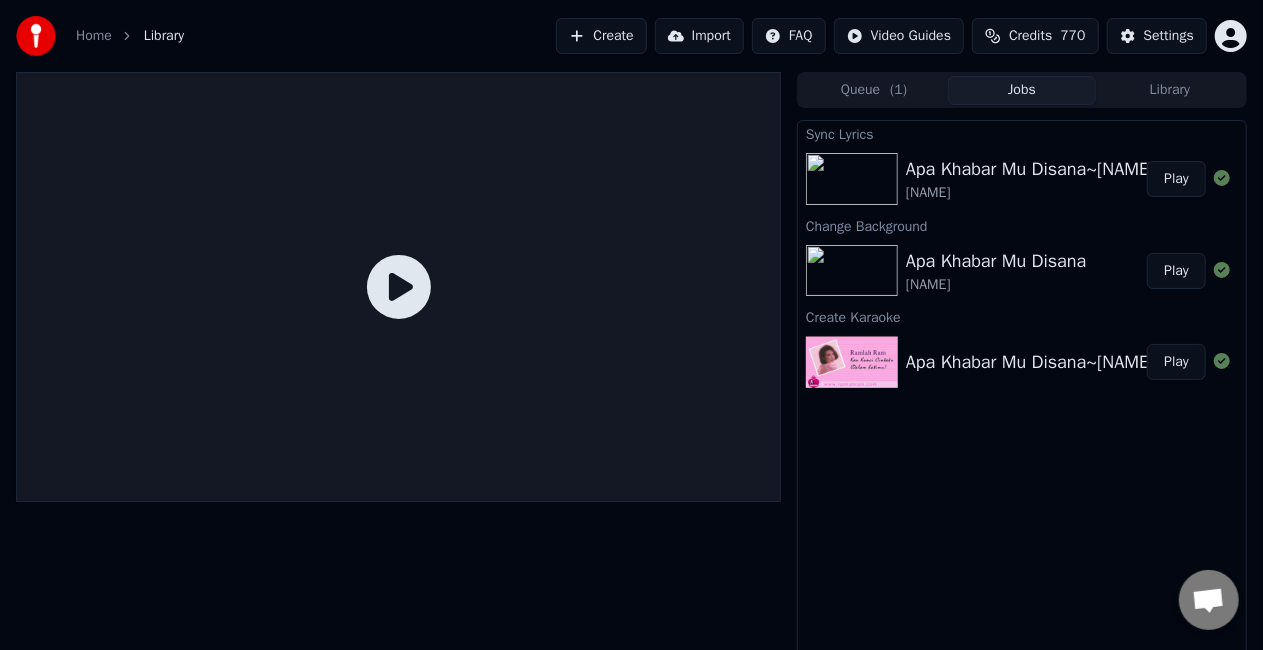 click on "Play" at bounding box center (1176, 179) 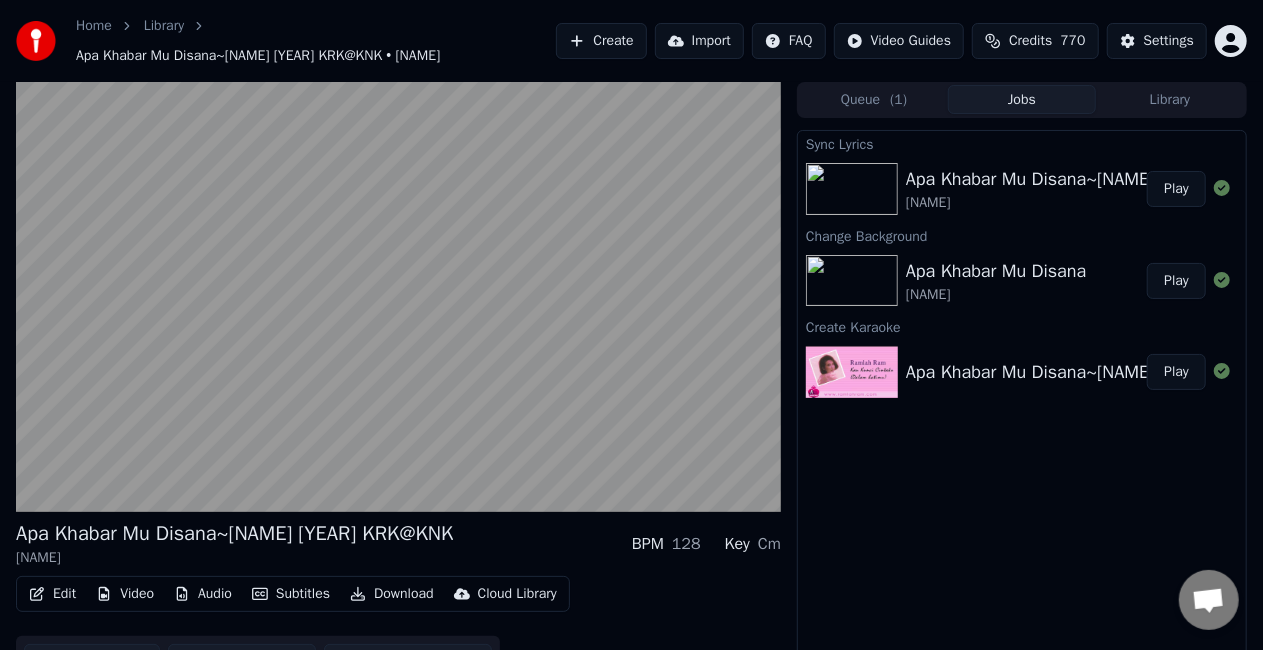 type 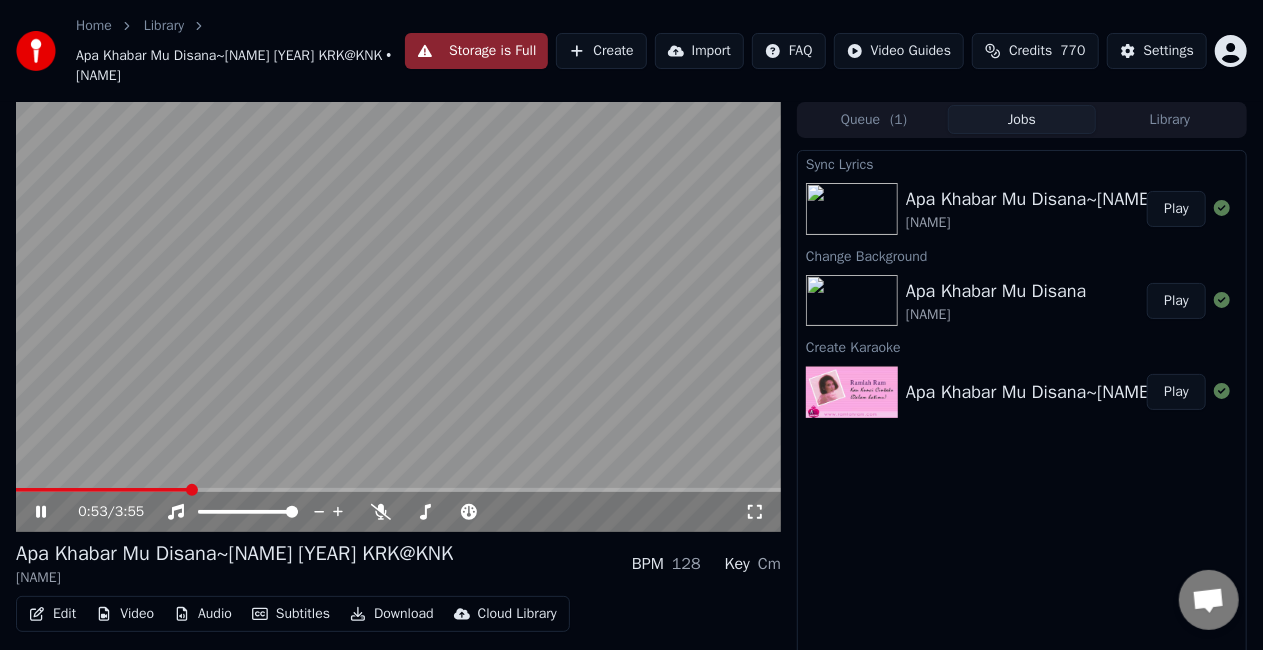 click at bounding box center [102, 490] 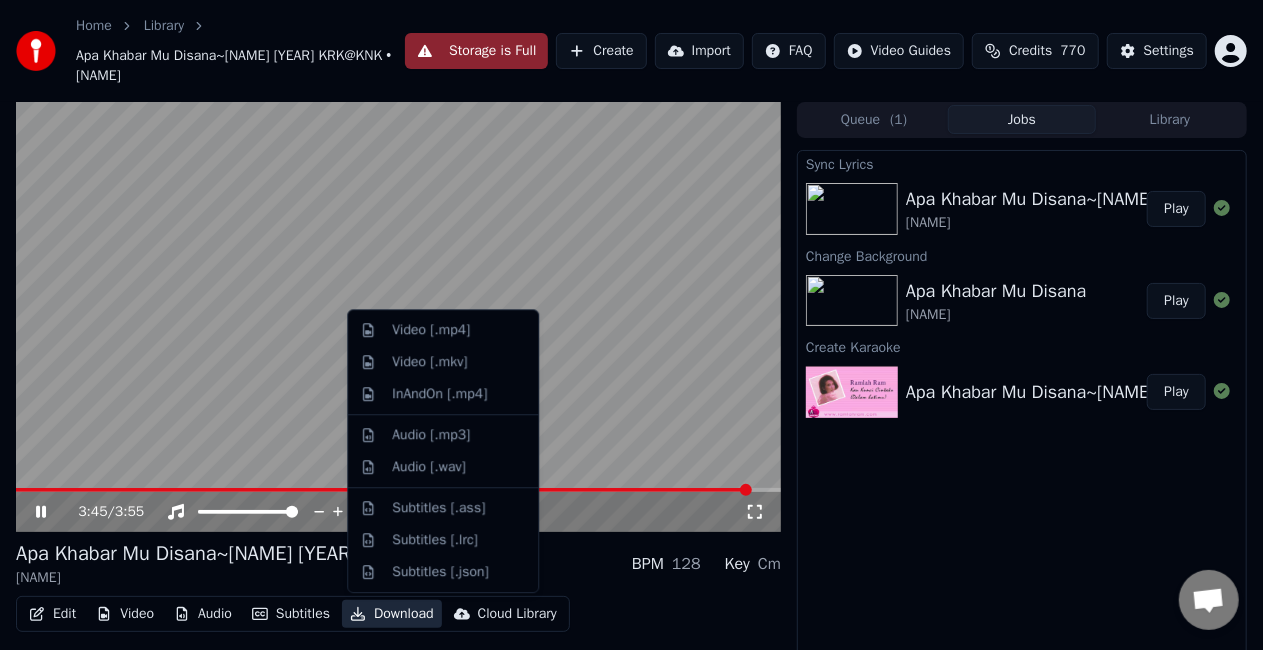 click on "Download" at bounding box center (392, 614) 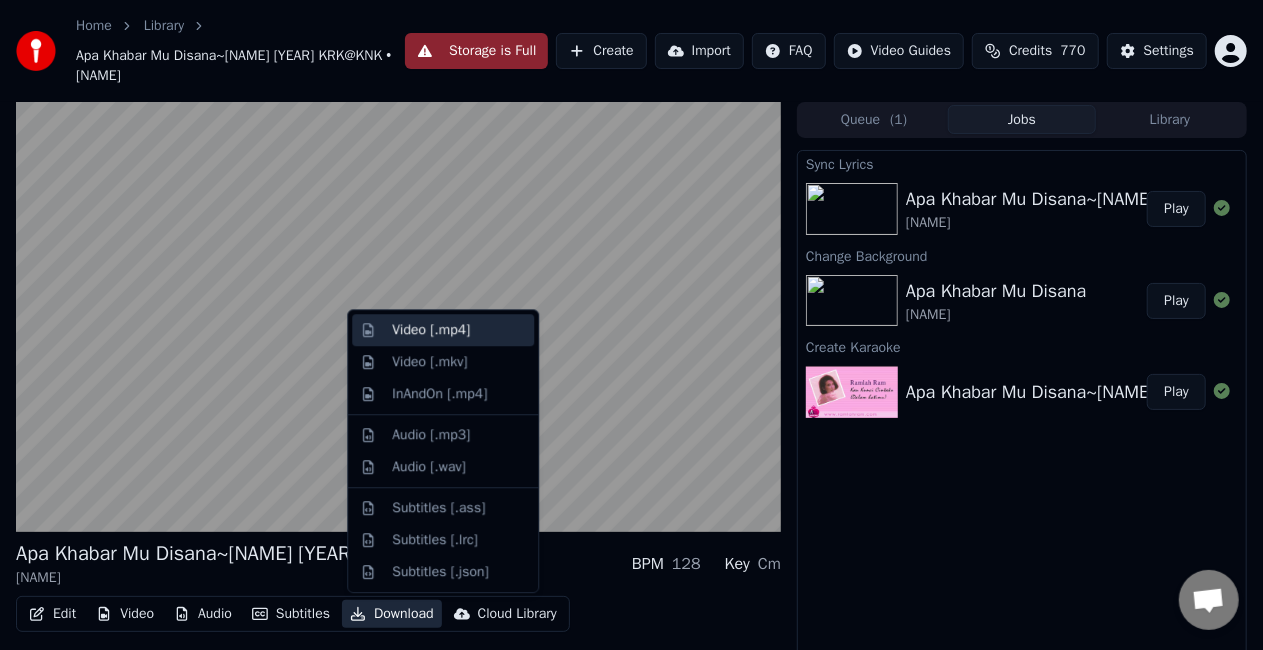 click on "Video [.mp4]" at bounding box center [431, 330] 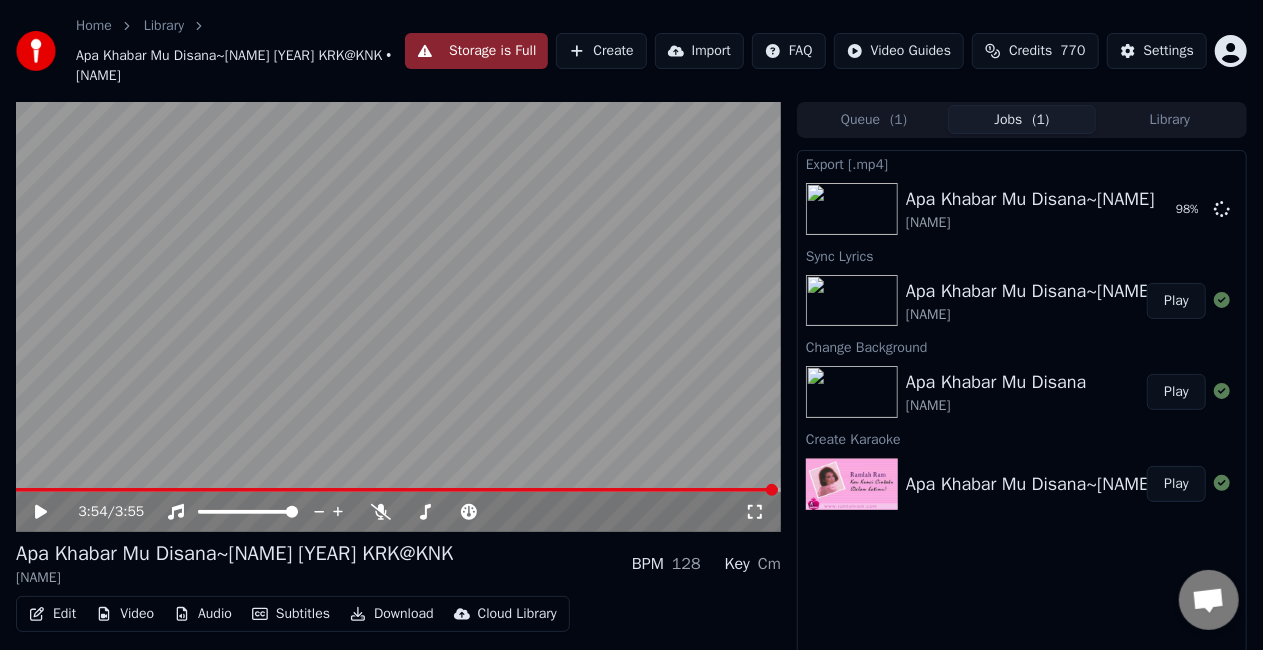 click on "Storage is Full" at bounding box center (476, 51) 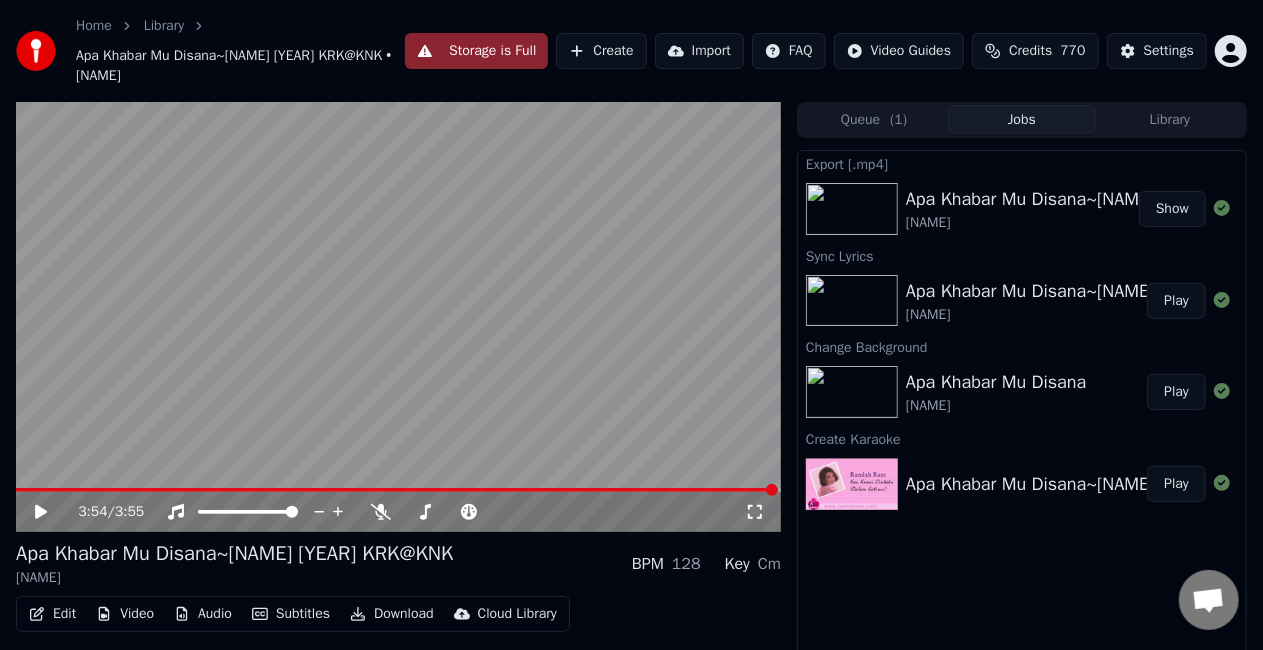 click on "Show" at bounding box center (1172, 209) 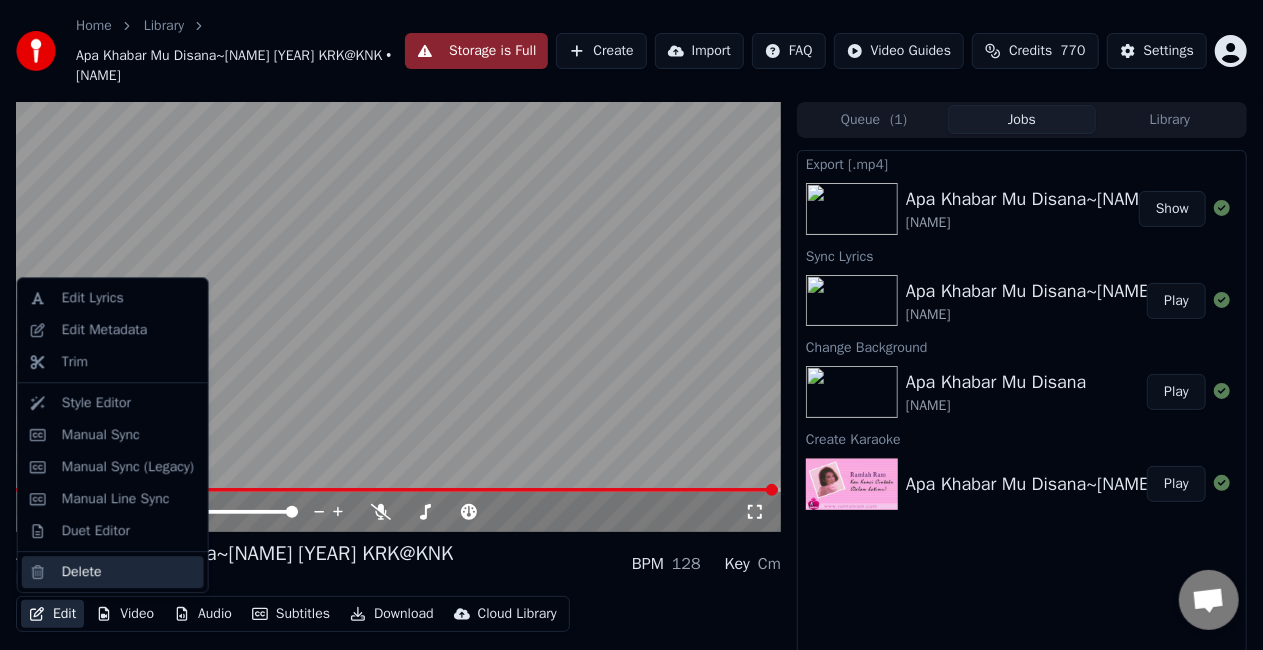 click on "Delete" at bounding box center (82, 572) 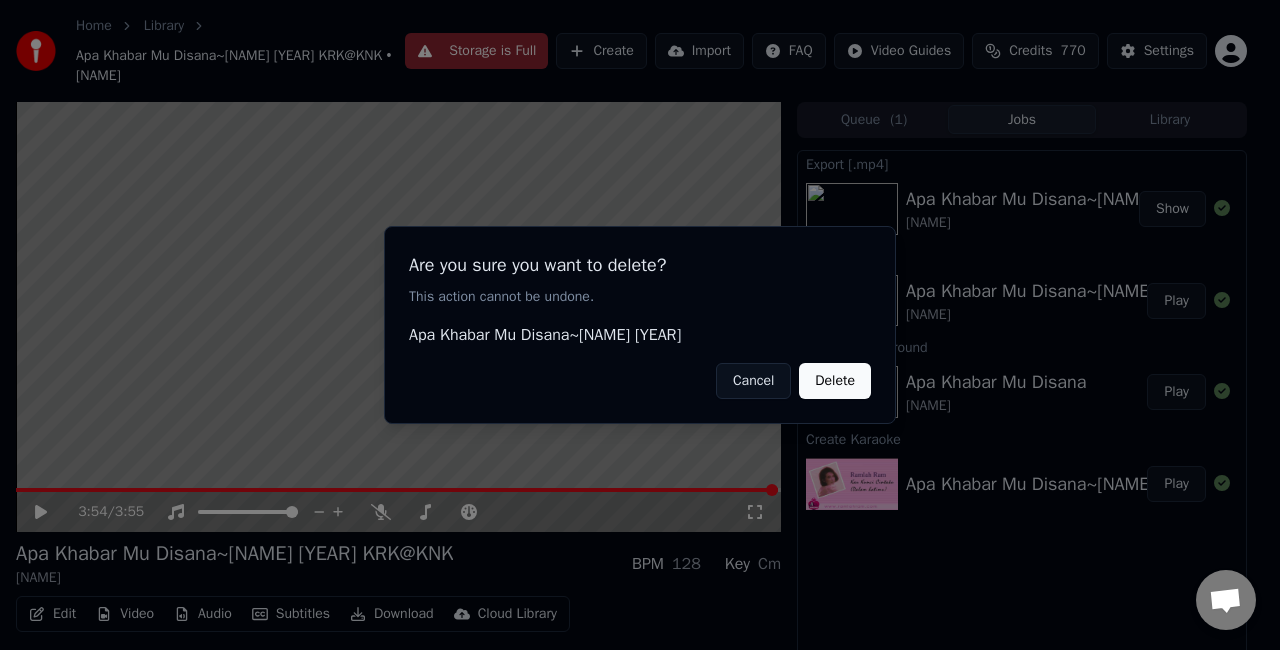 click on "Delete" at bounding box center (835, 381) 